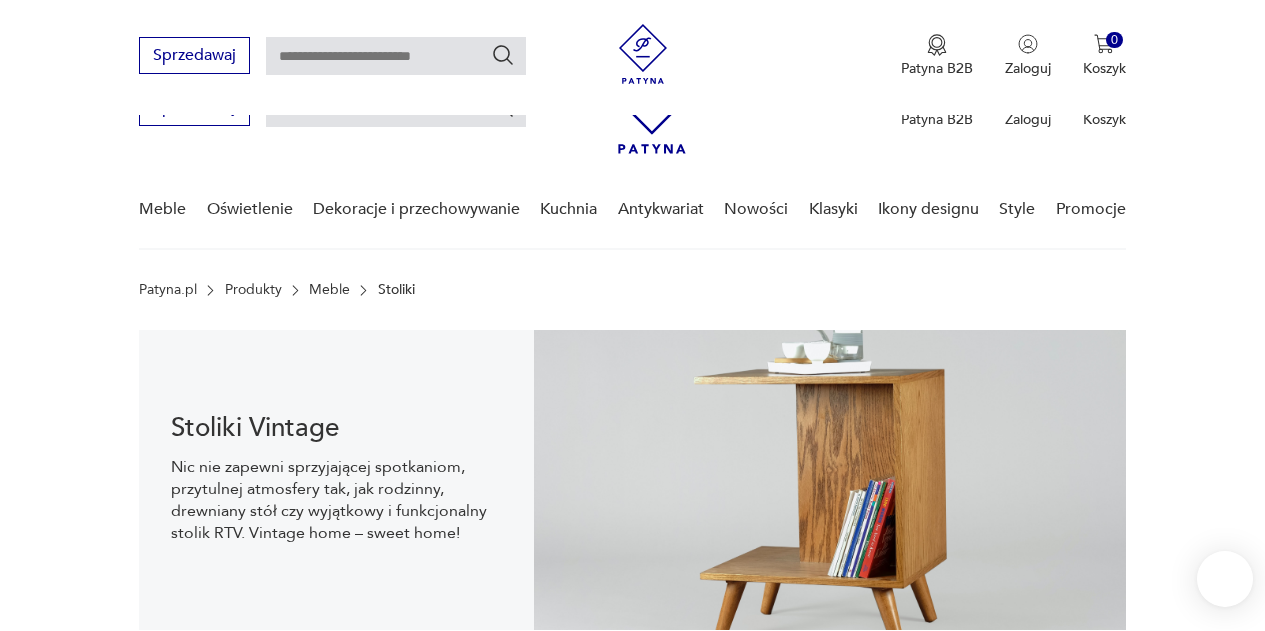 scroll, scrollTop: 2894, scrollLeft: 0, axis: vertical 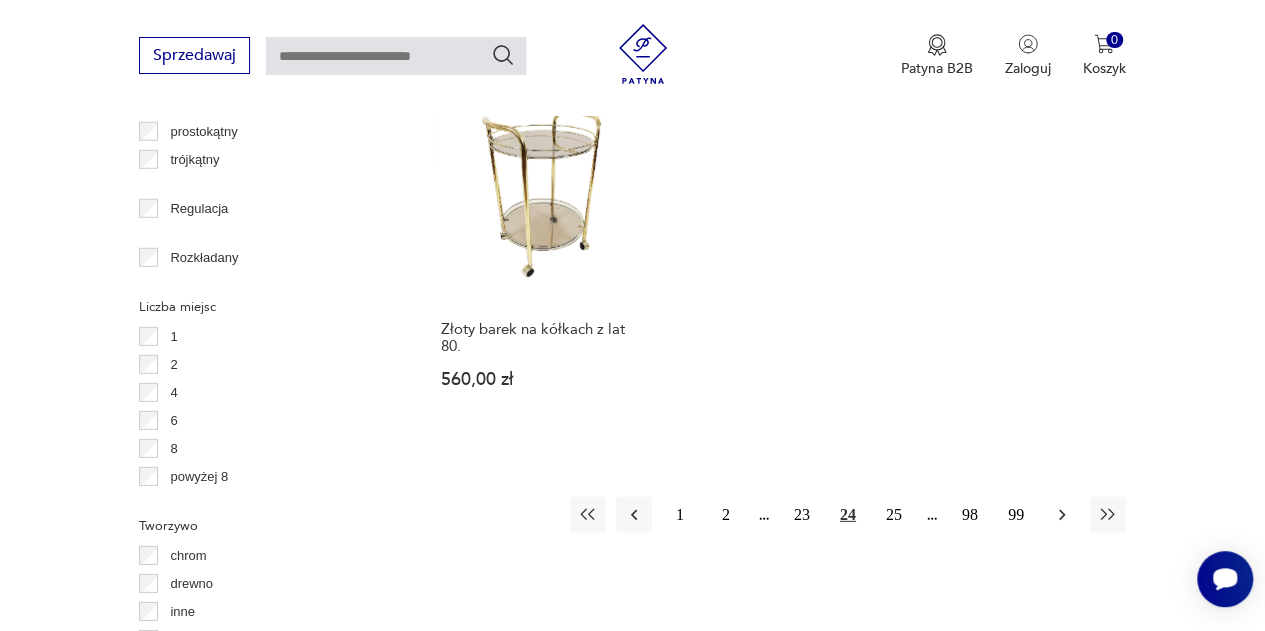 click 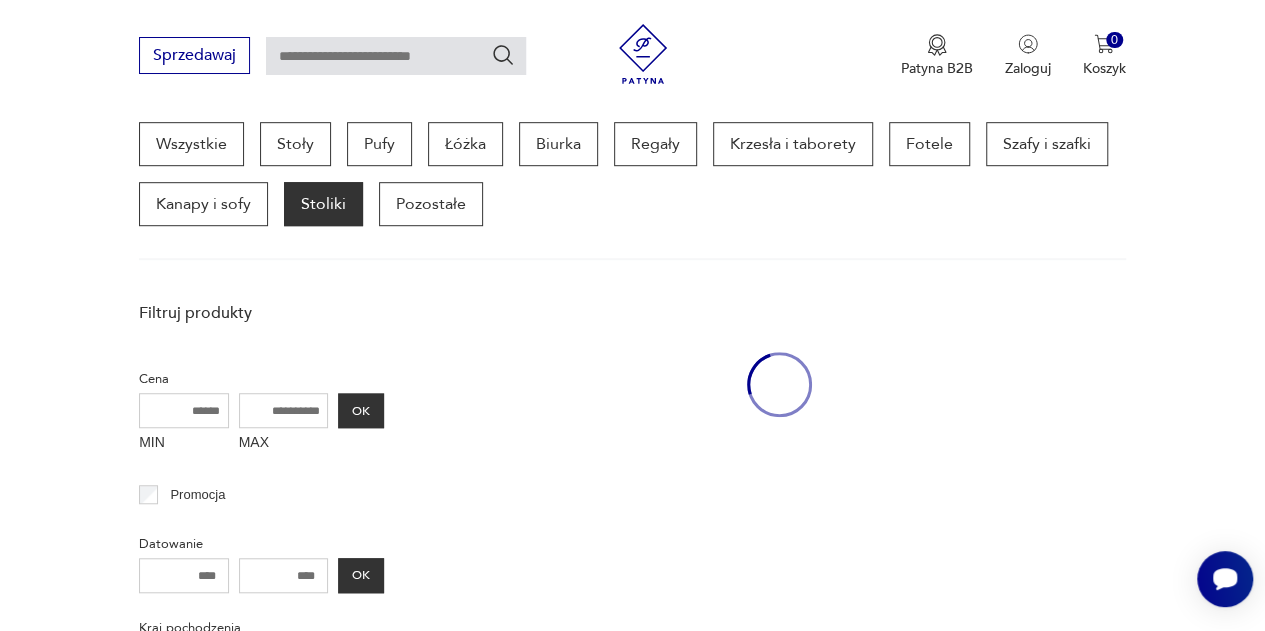 scroll, scrollTop: 530, scrollLeft: 0, axis: vertical 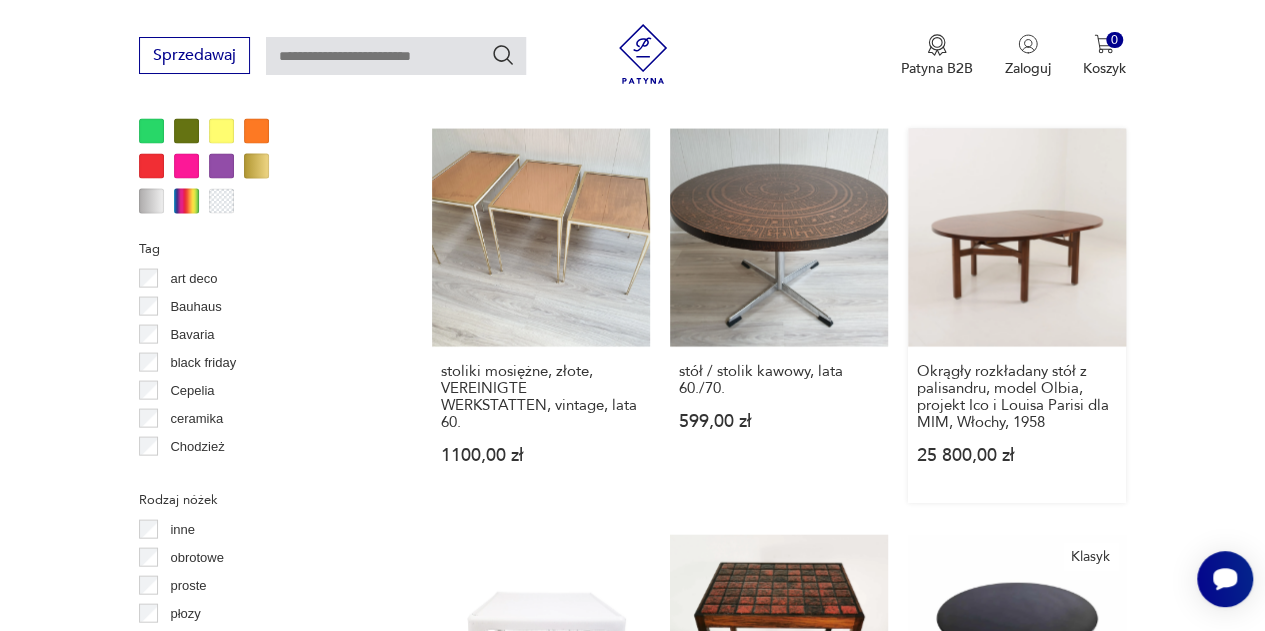 click on "Okrągły rozkładany stół z palisandru, model Olbia, projekt [FIRST] [LAST] i [FIRST] [LAST] Parisi dla MIM, Włochy, 1958 25 800,00 zł" at bounding box center (1017, 316) 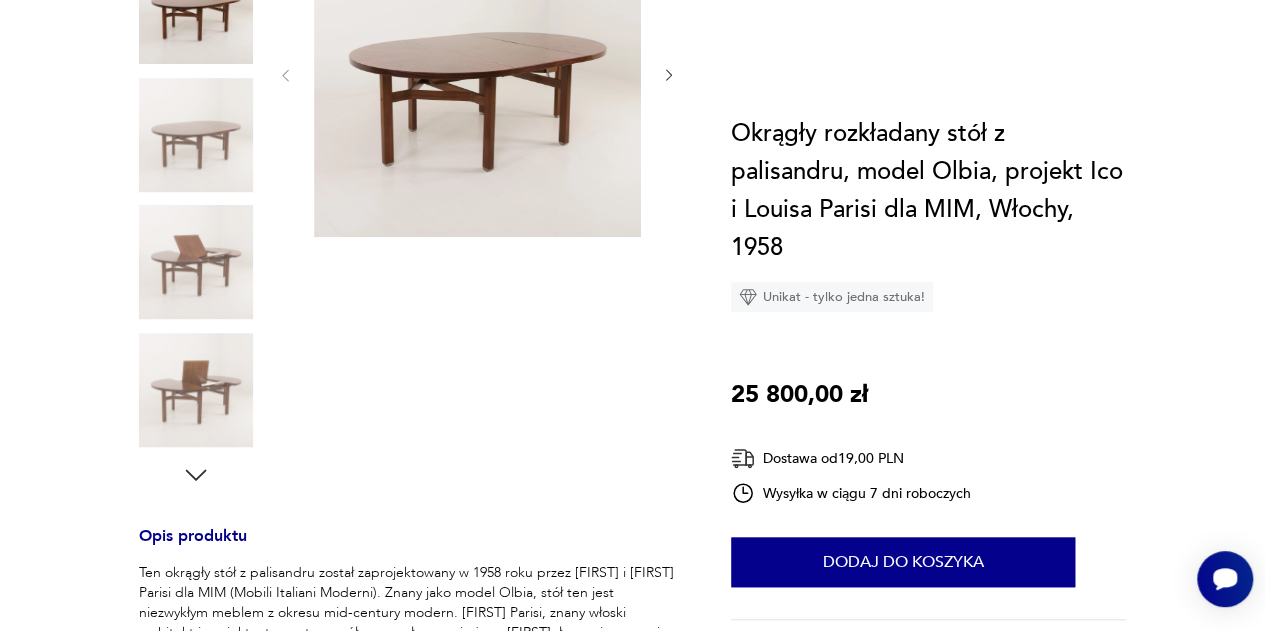 scroll, scrollTop: 0, scrollLeft: 0, axis: both 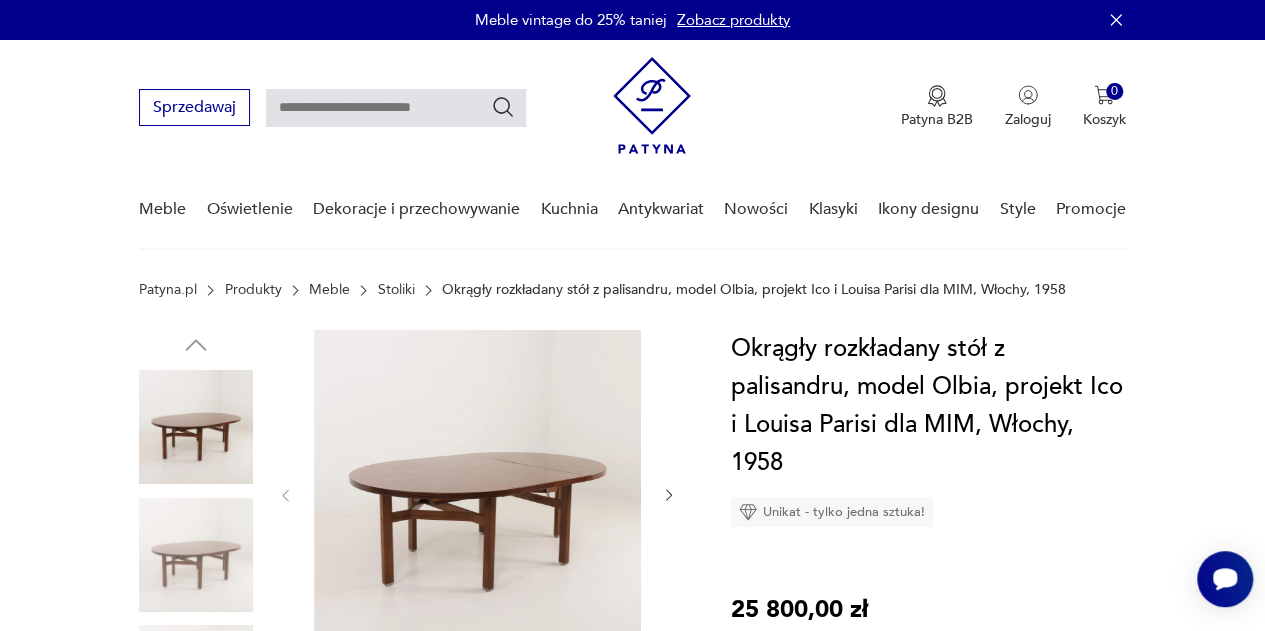click at bounding box center (477, 493) 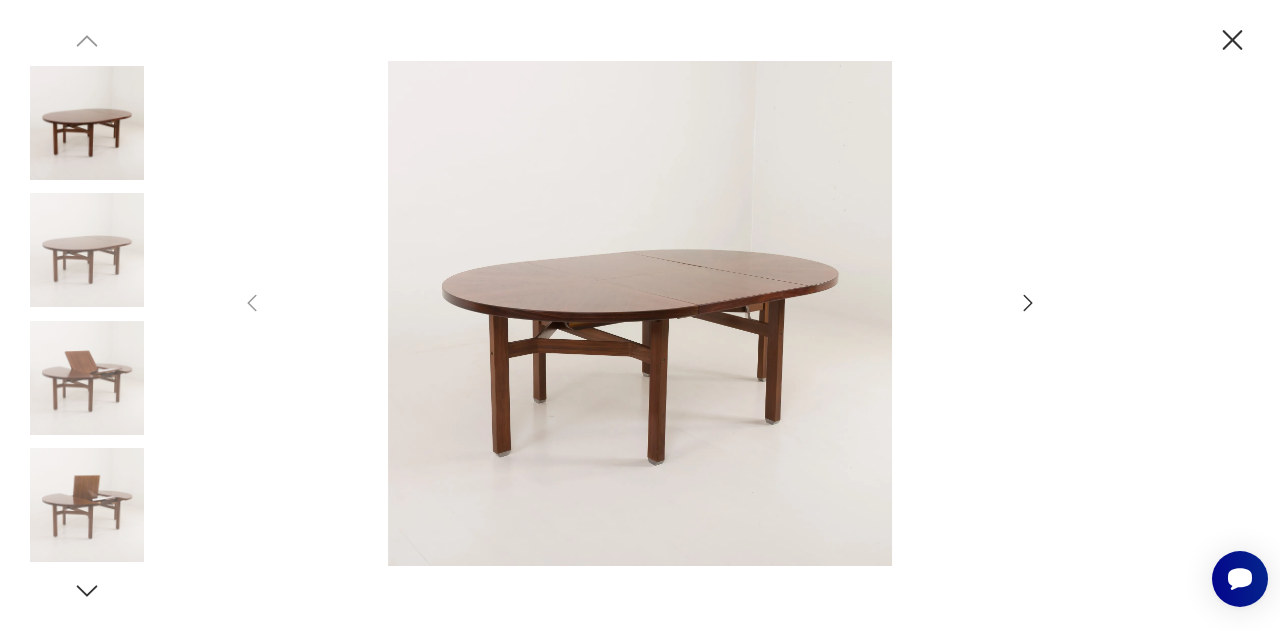click at bounding box center (640, 313) 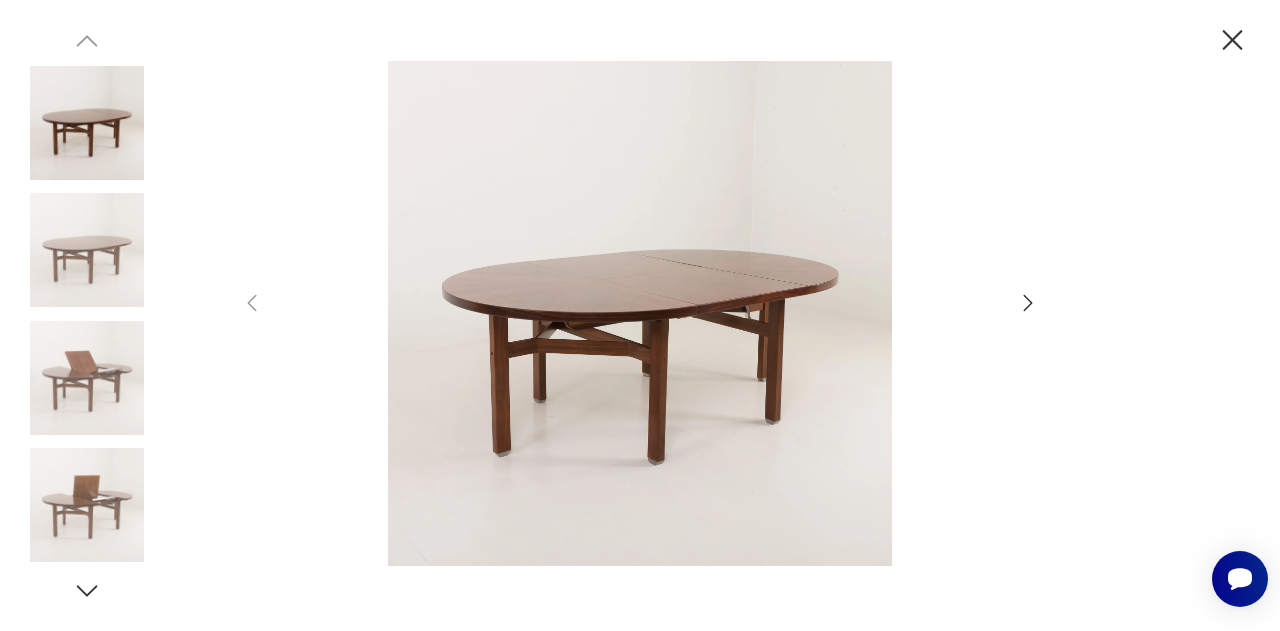 click 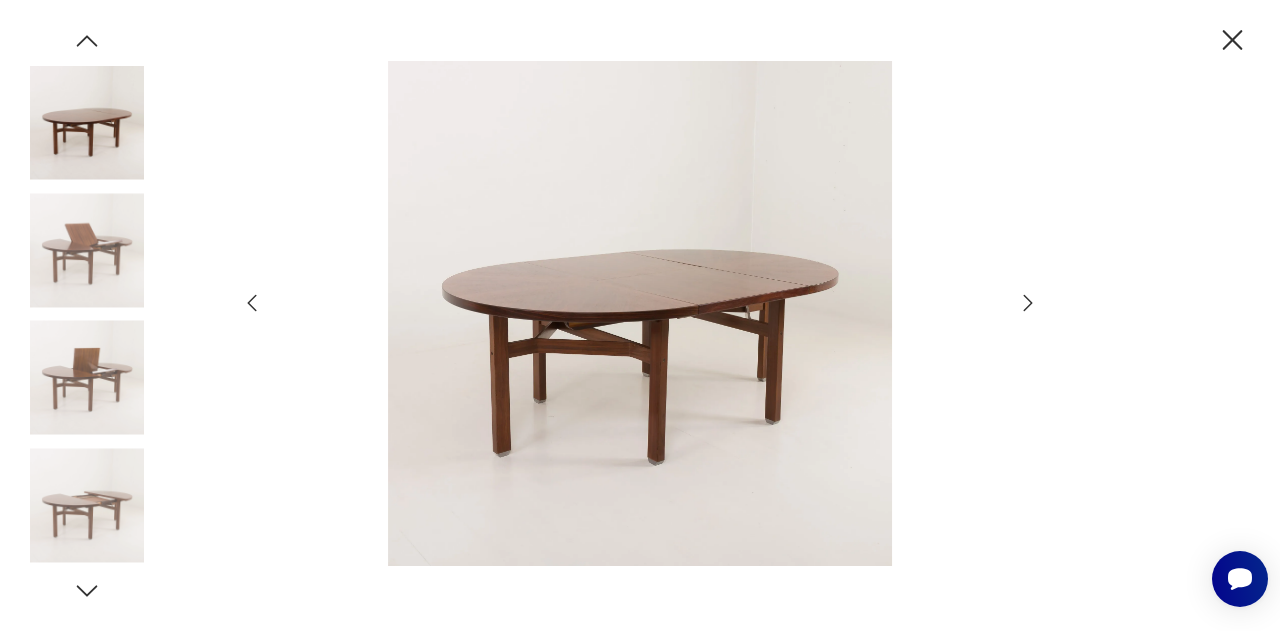click 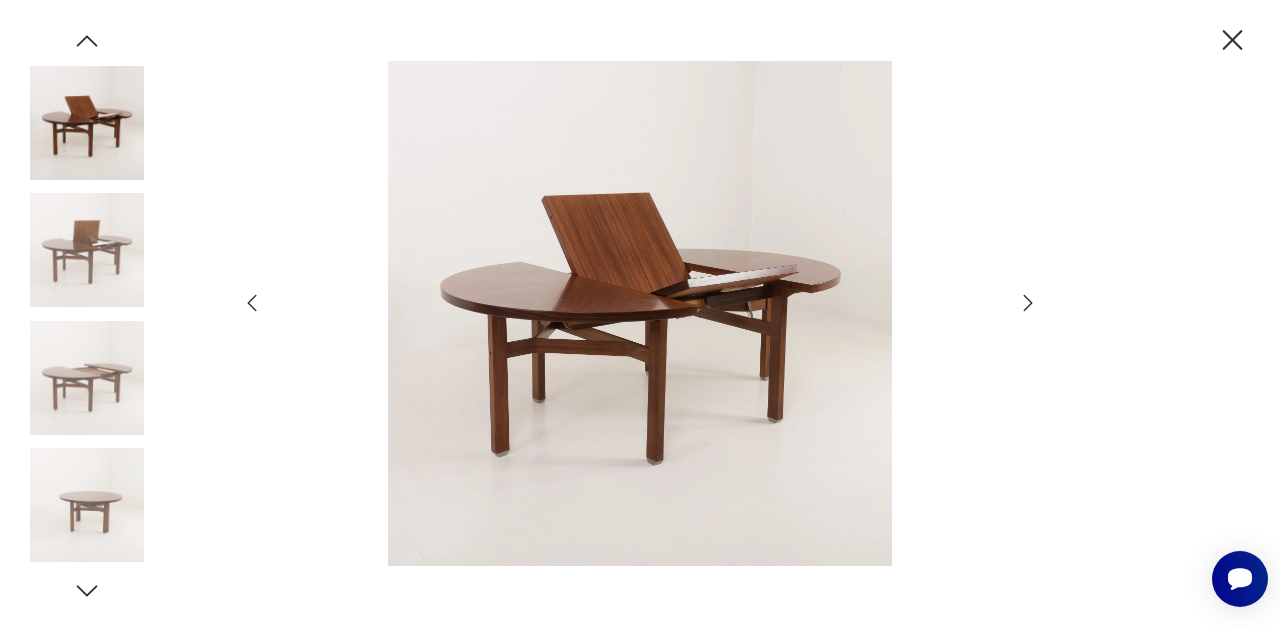 click 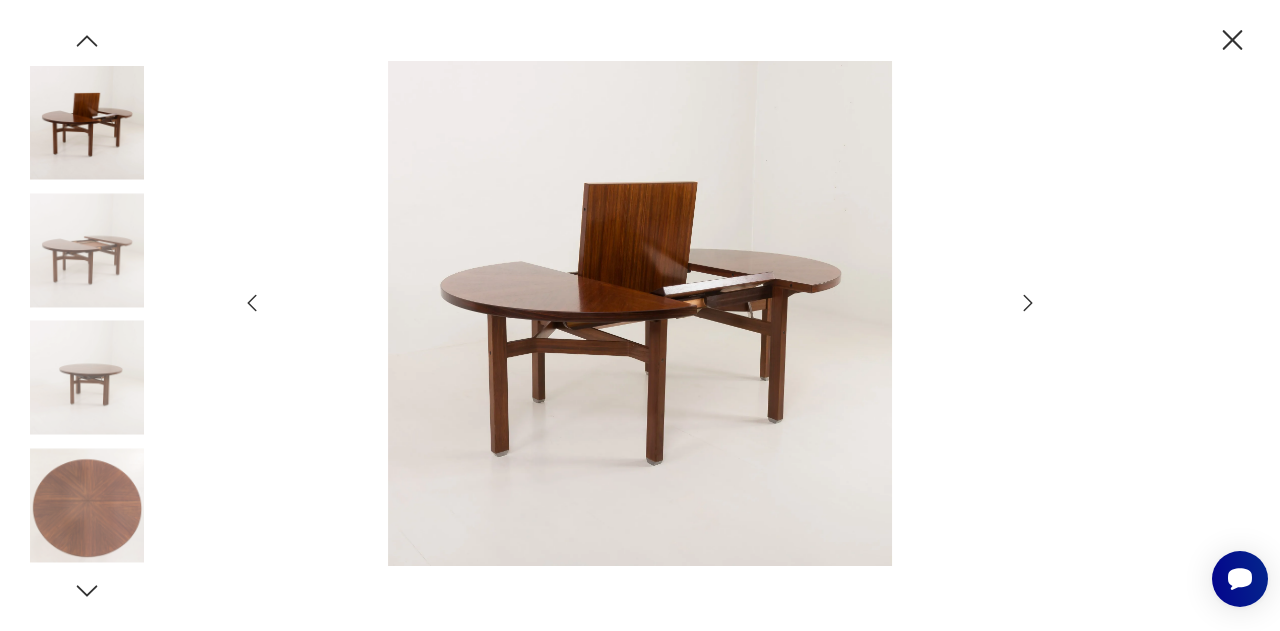 click 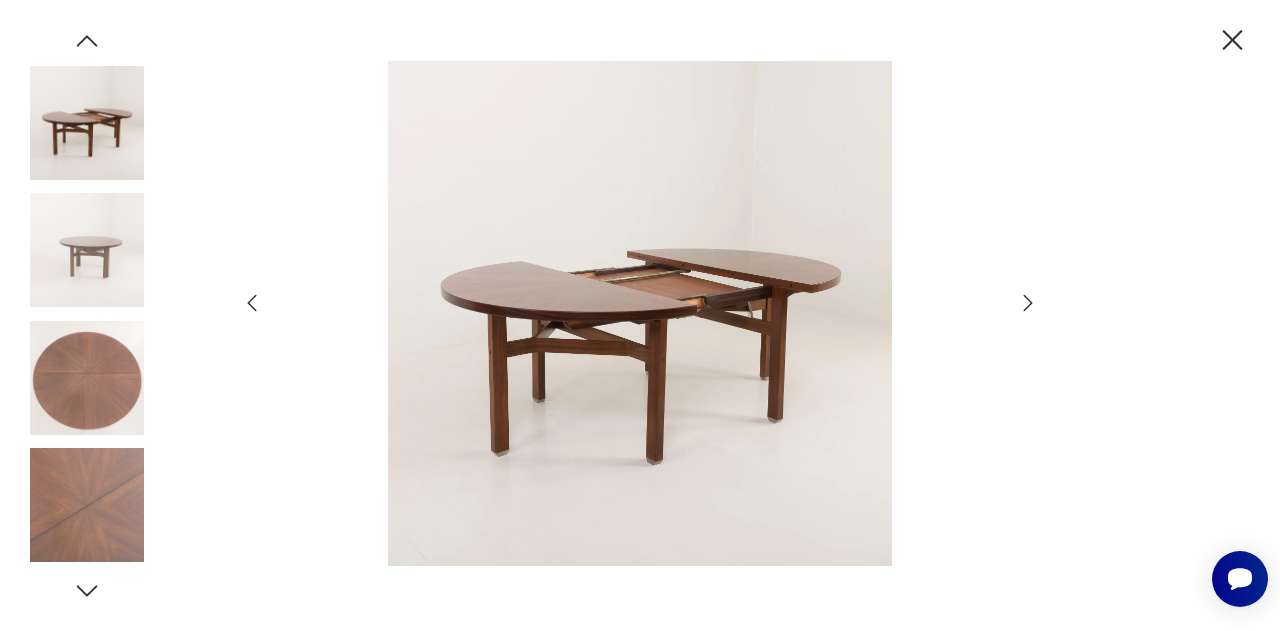 click 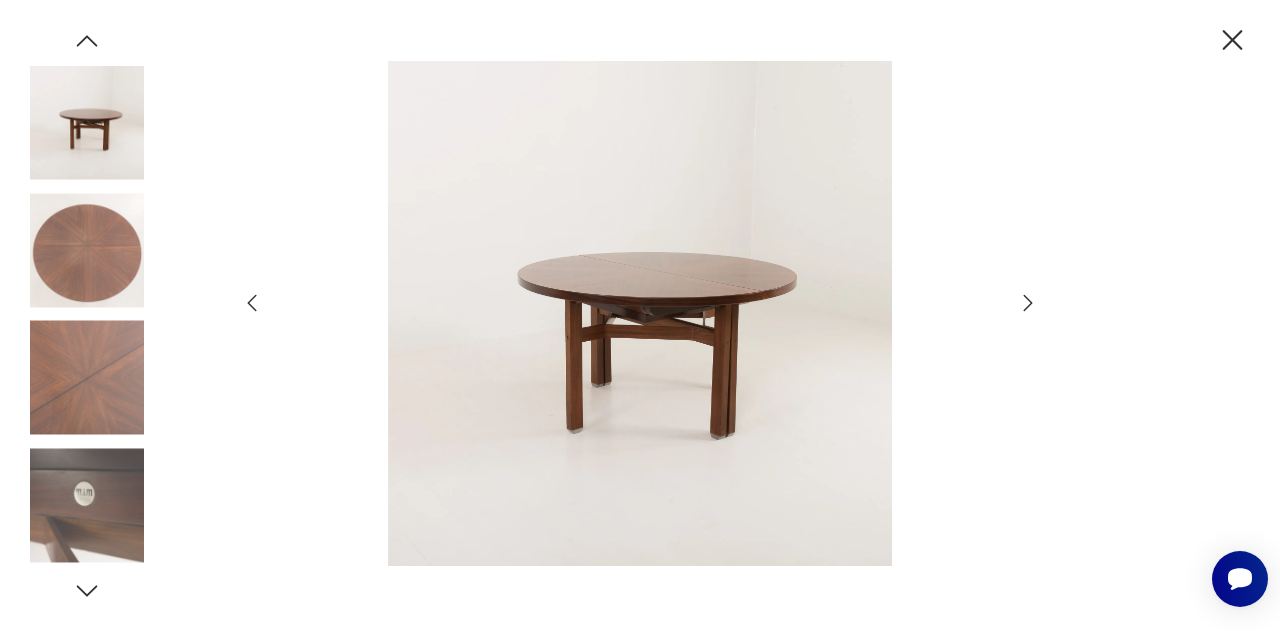 click 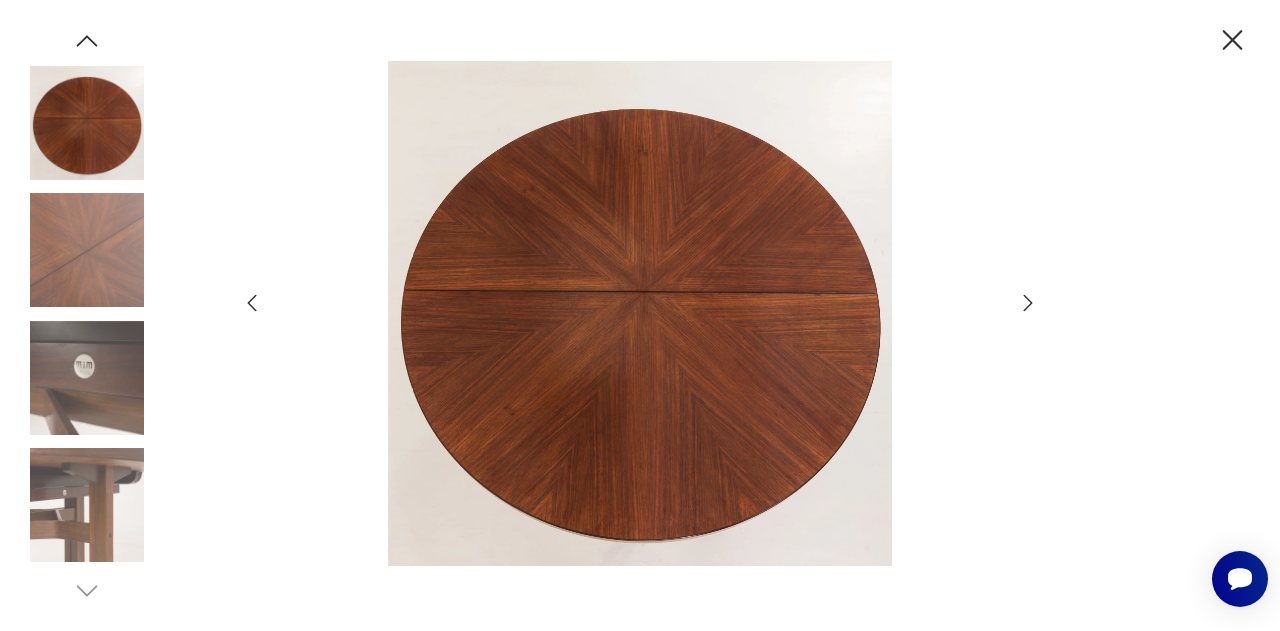 click 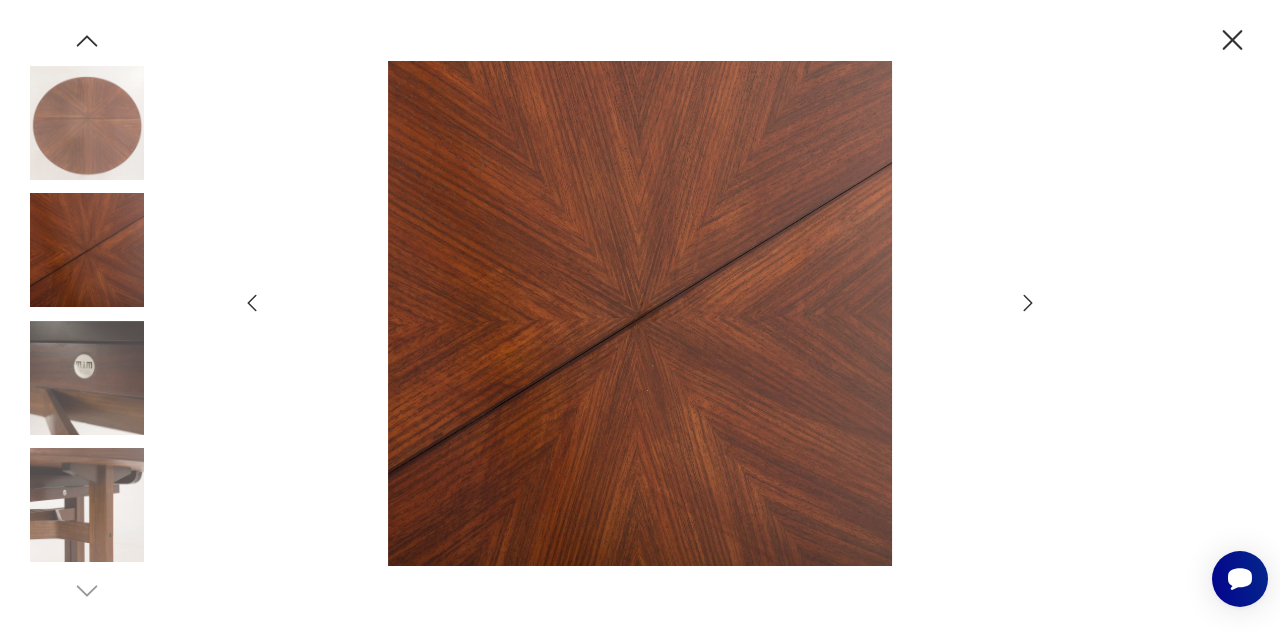 click 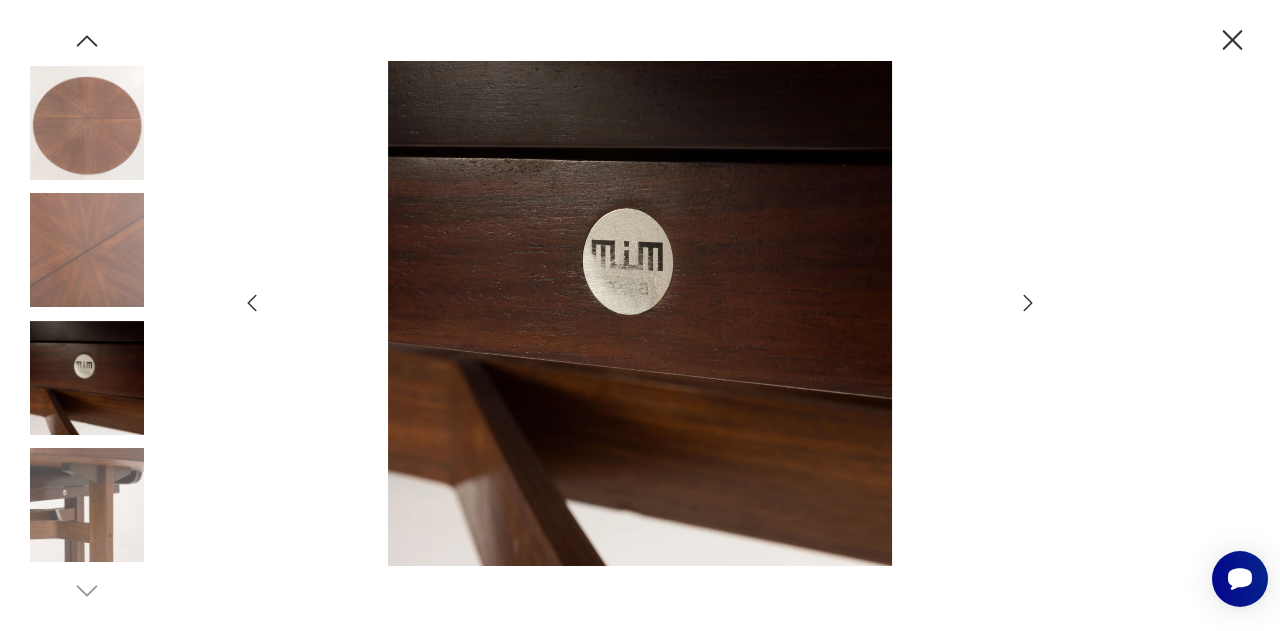 click 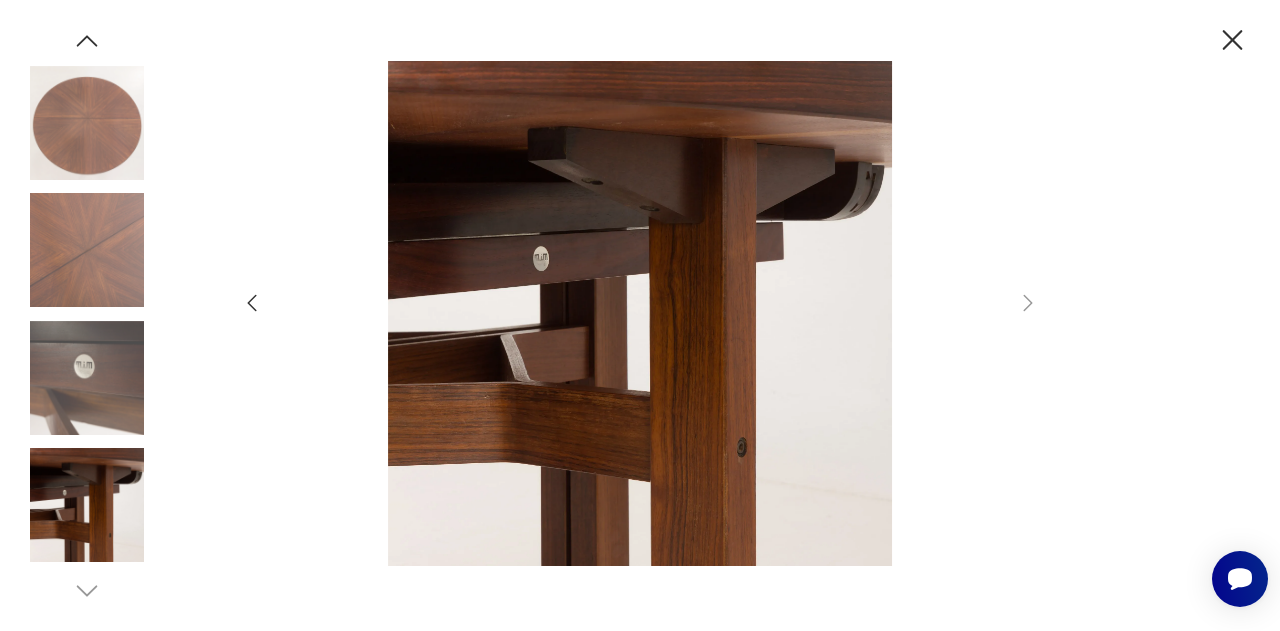 click 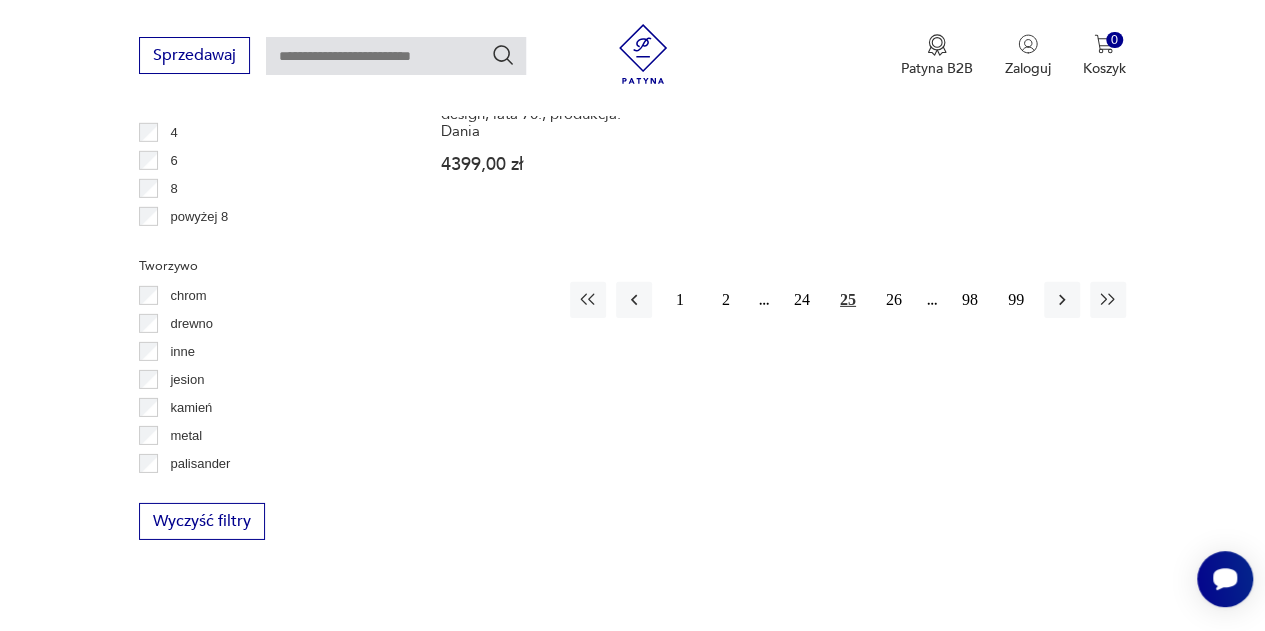 scroll, scrollTop: 3008, scrollLeft: 0, axis: vertical 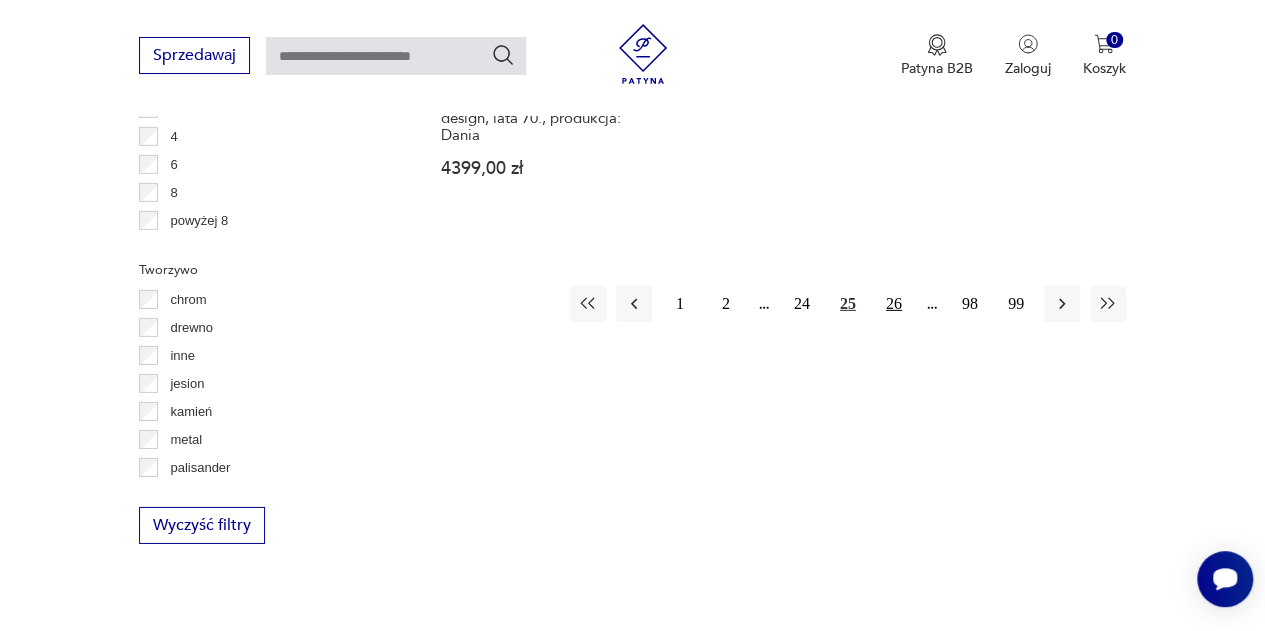 click on "26" at bounding box center (894, 304) 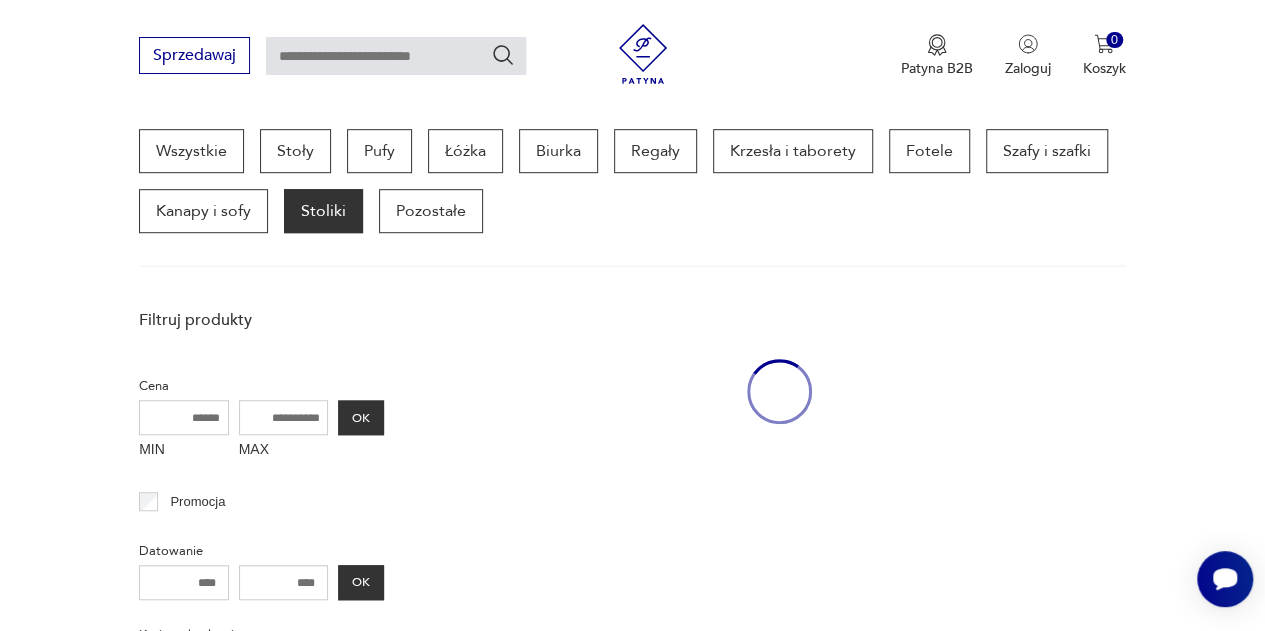 scroll, scrollTop: 530, scrollLeft: 0, axis: vertical 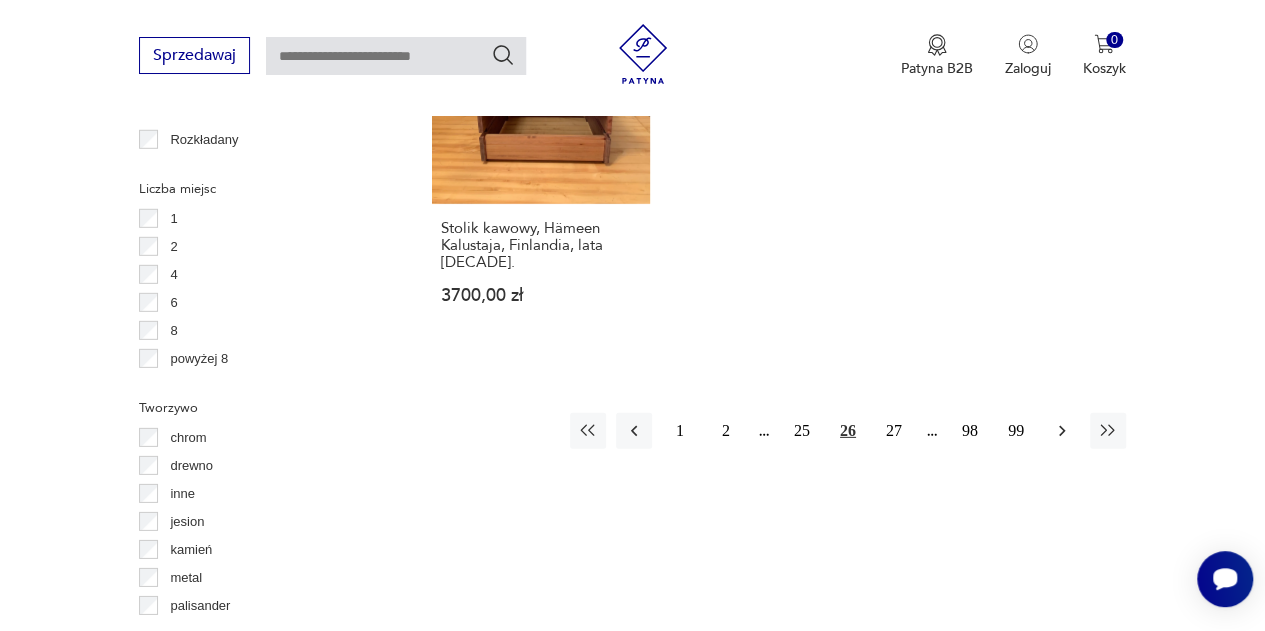 click 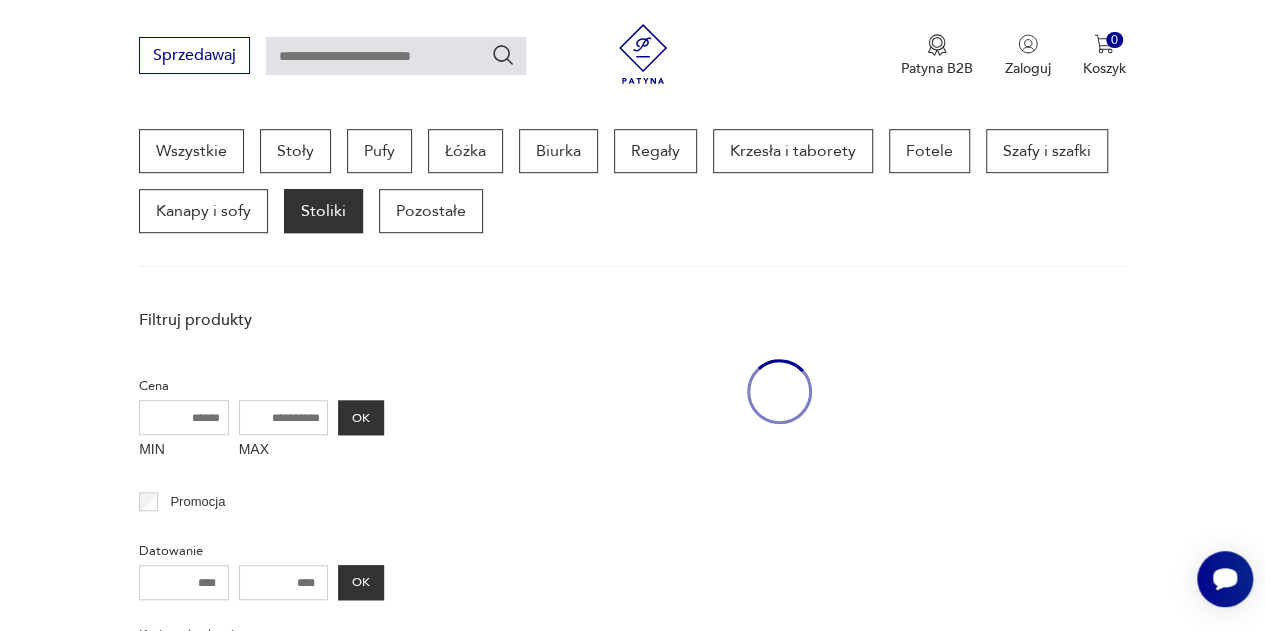 scroll, scrollTop: 530, scrollLeft: 0, axis: vertical 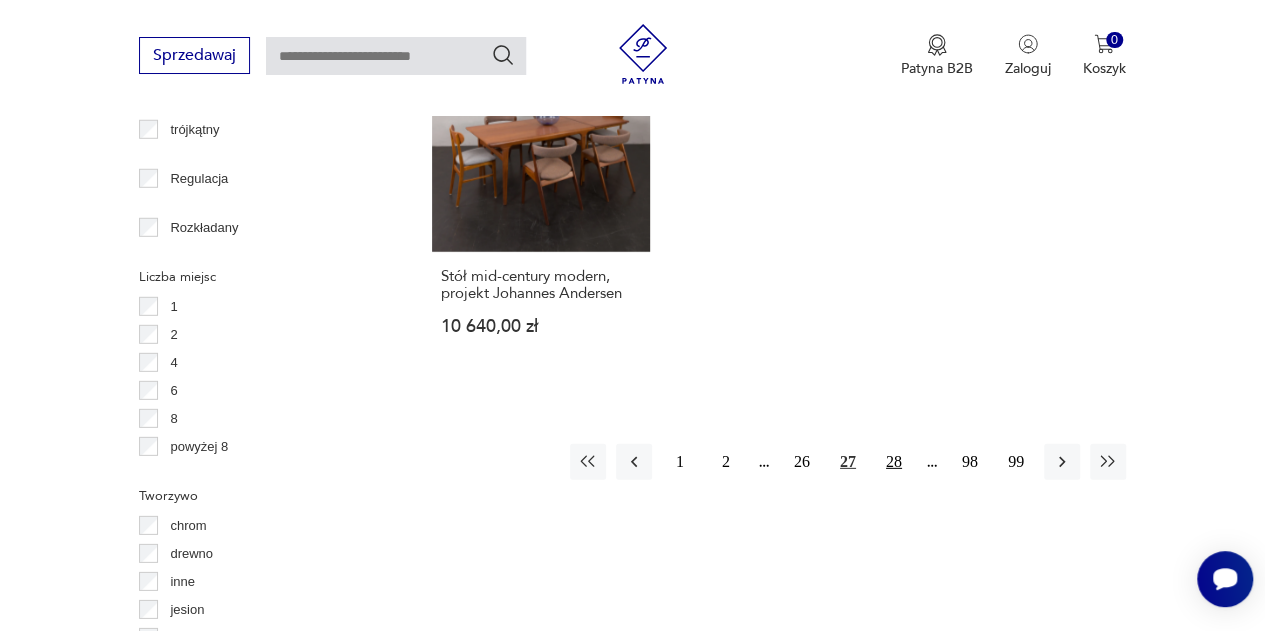 click on "28" at bounding box center [894, 462] 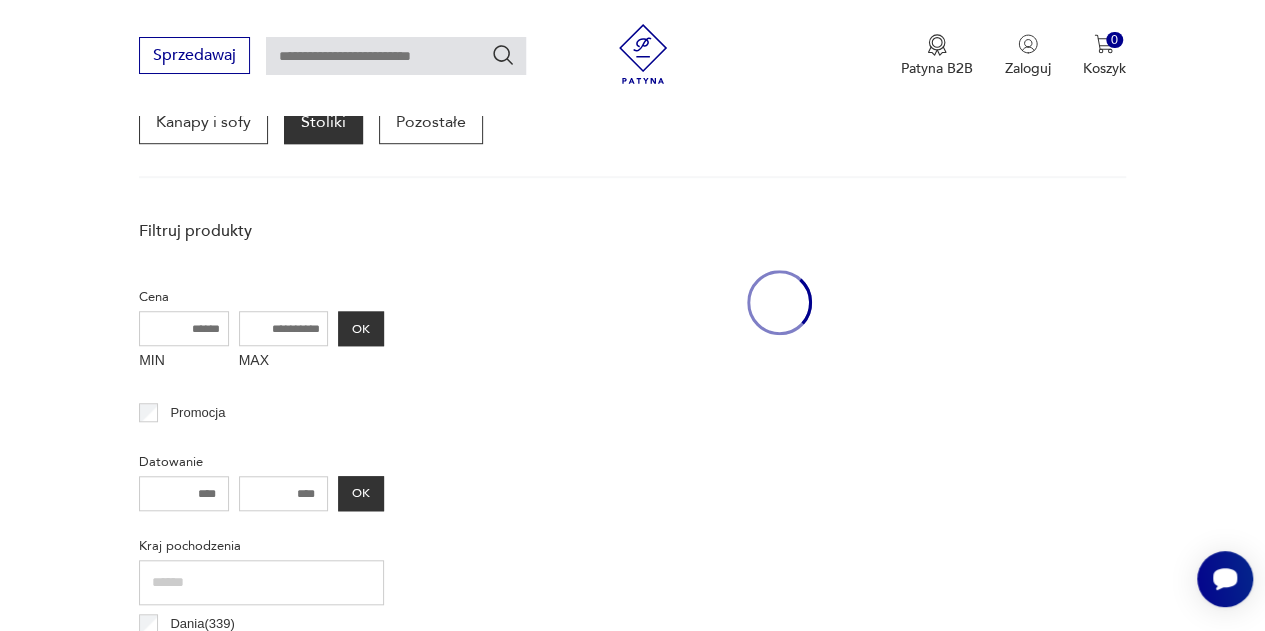 scroll, scrollTop: 530, scrollLeft: 0, axis: vertical 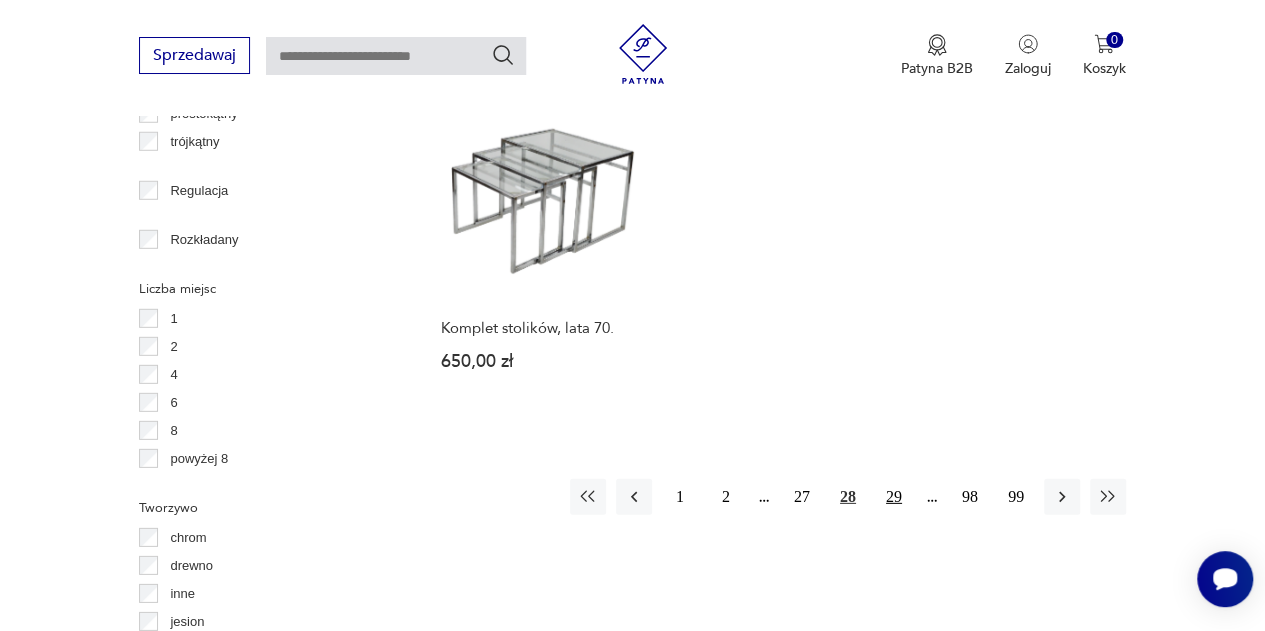 click on "29" at bounding box center (894, 497) 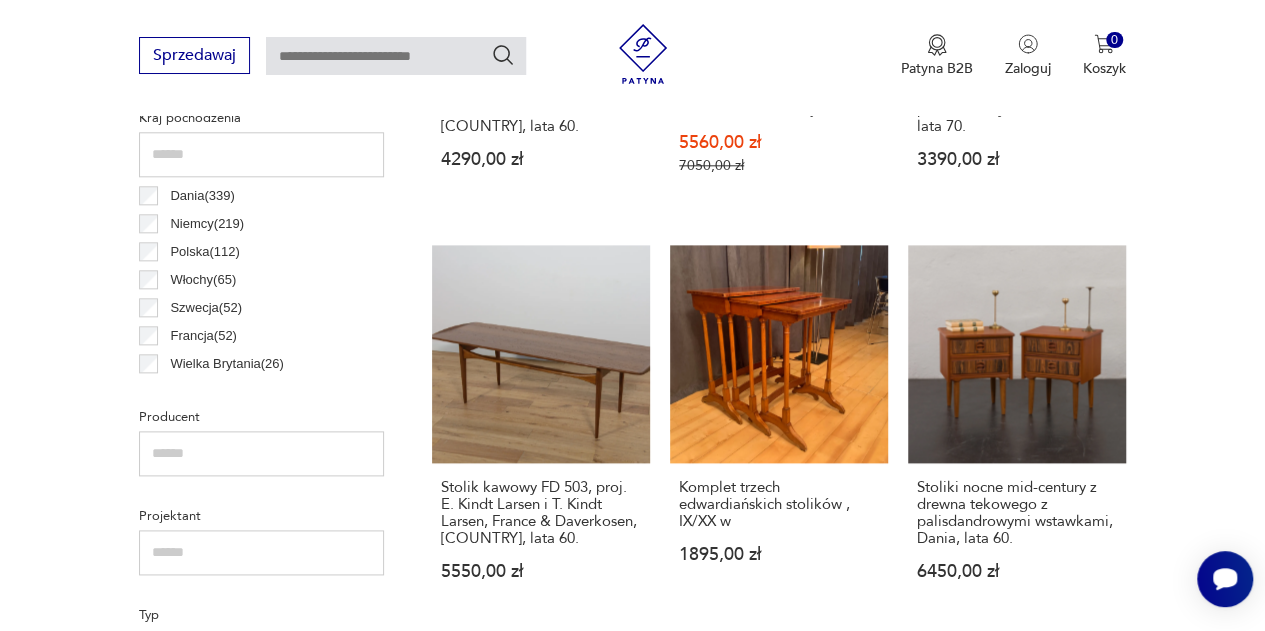 scroll, scrollTop: 530, scrollLeft: 0, axis: vertical 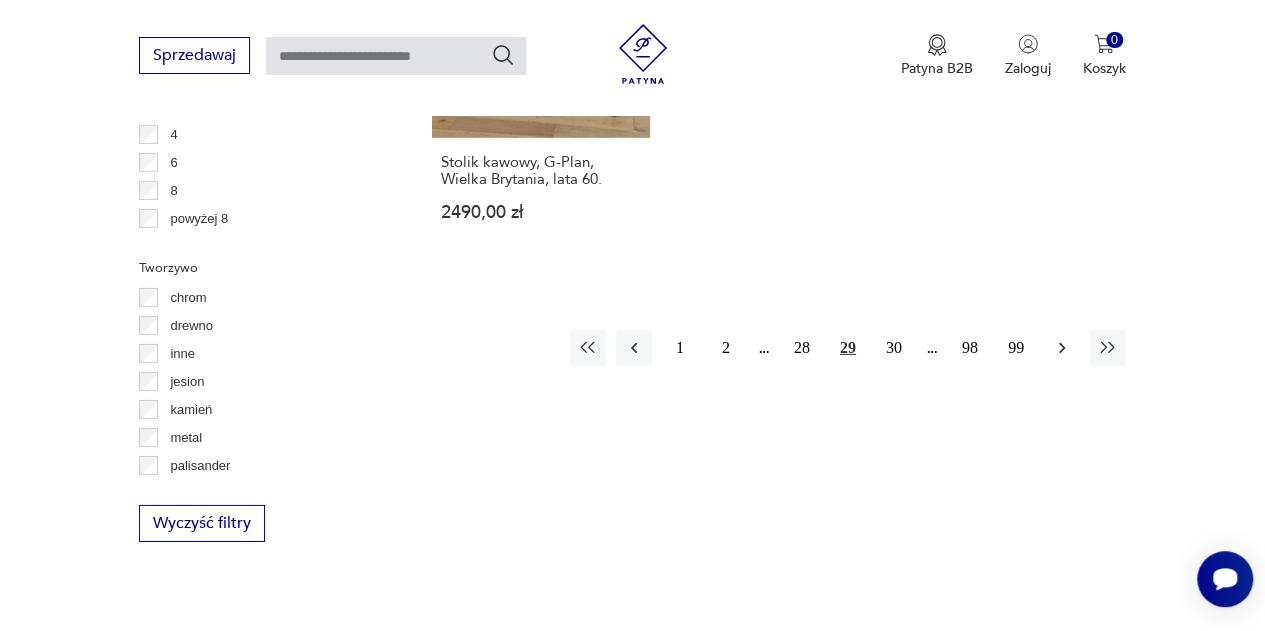click 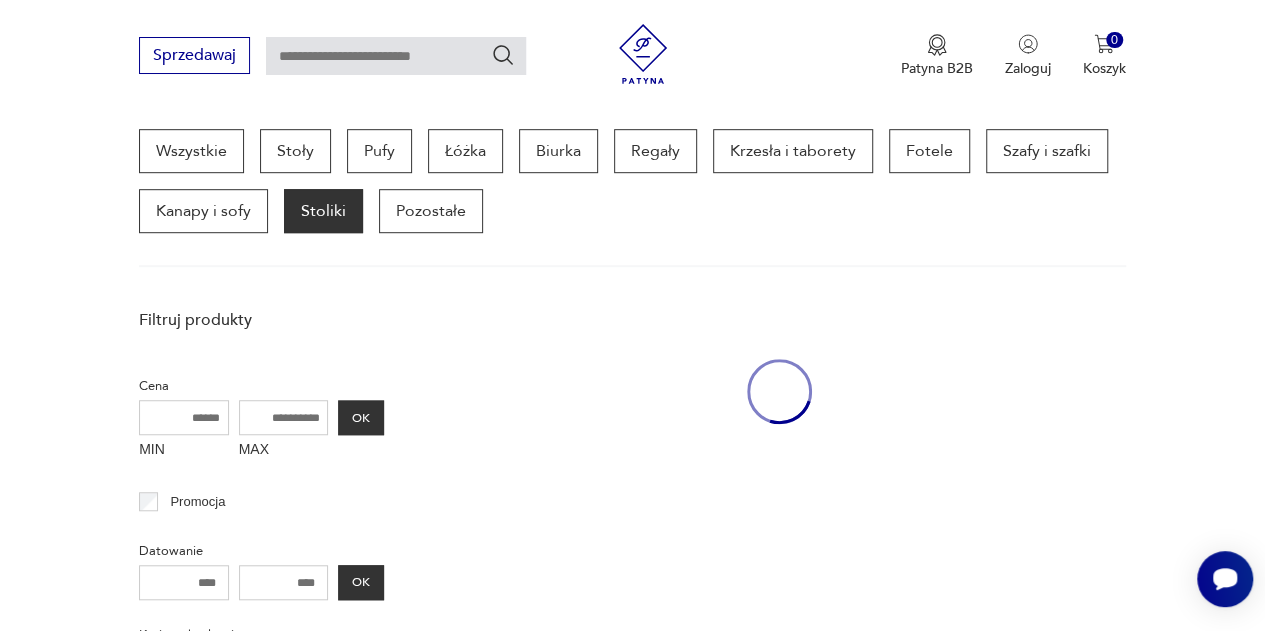 scroll, scrollTop: 530, scrollLeft: 0, axis: vertical 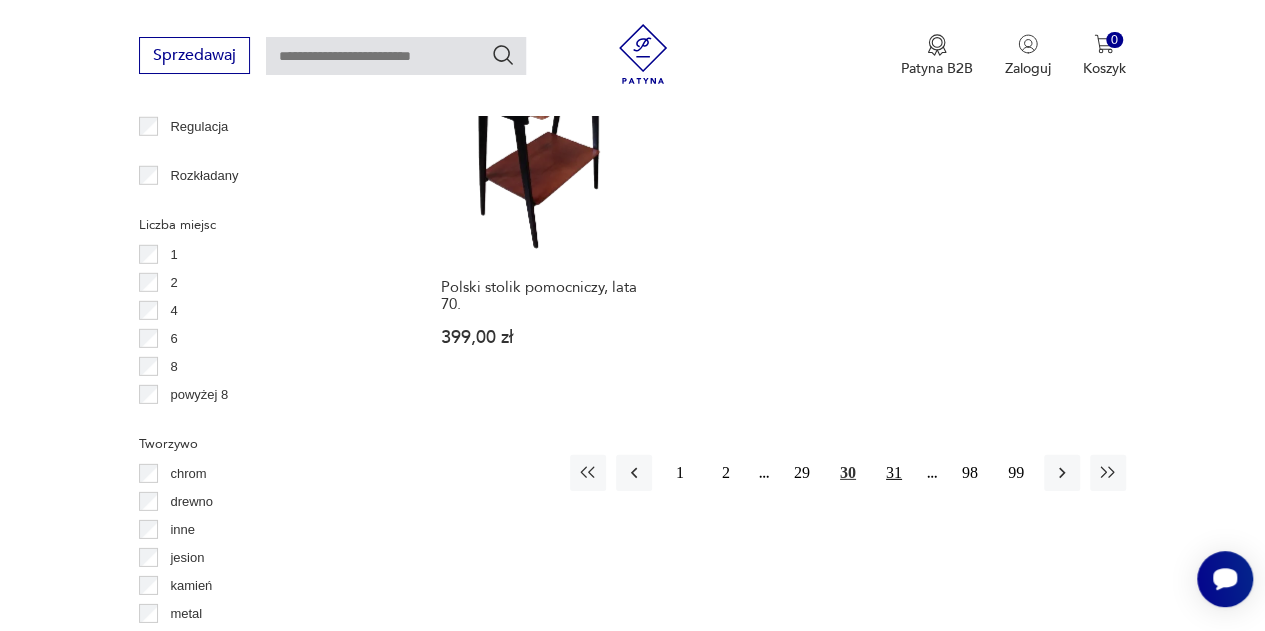 click on "31" at bounding box center (894, 473) 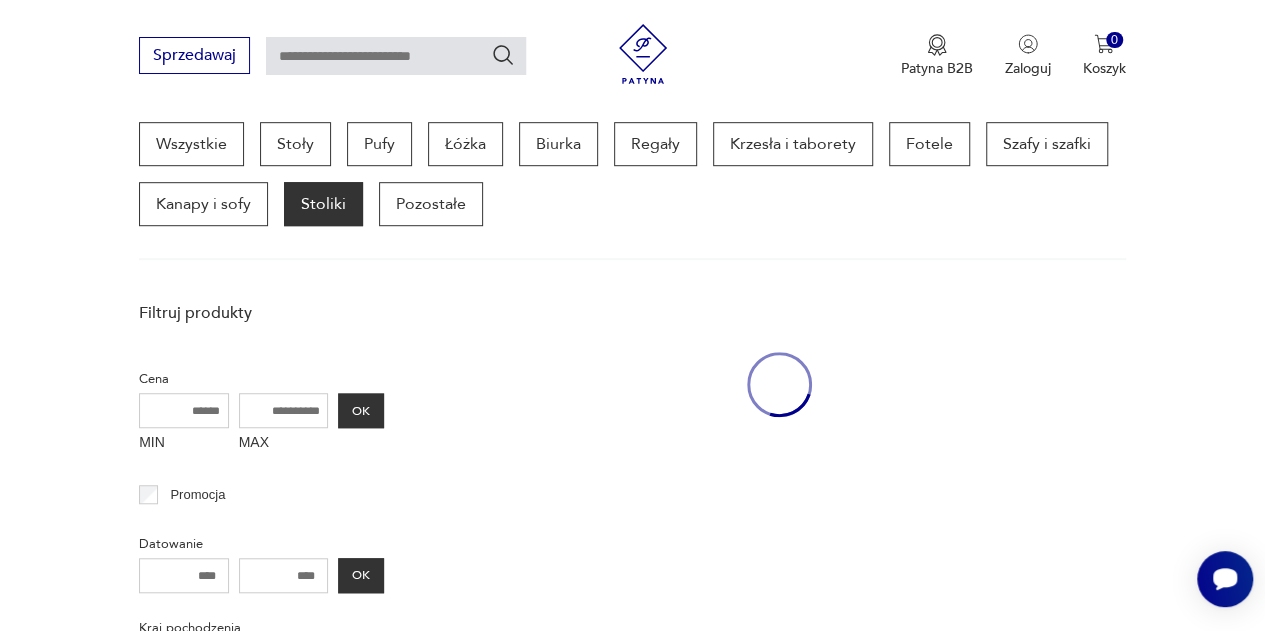 scroll, scrollTop: 530, scrollLeft: 0, axis: vertical 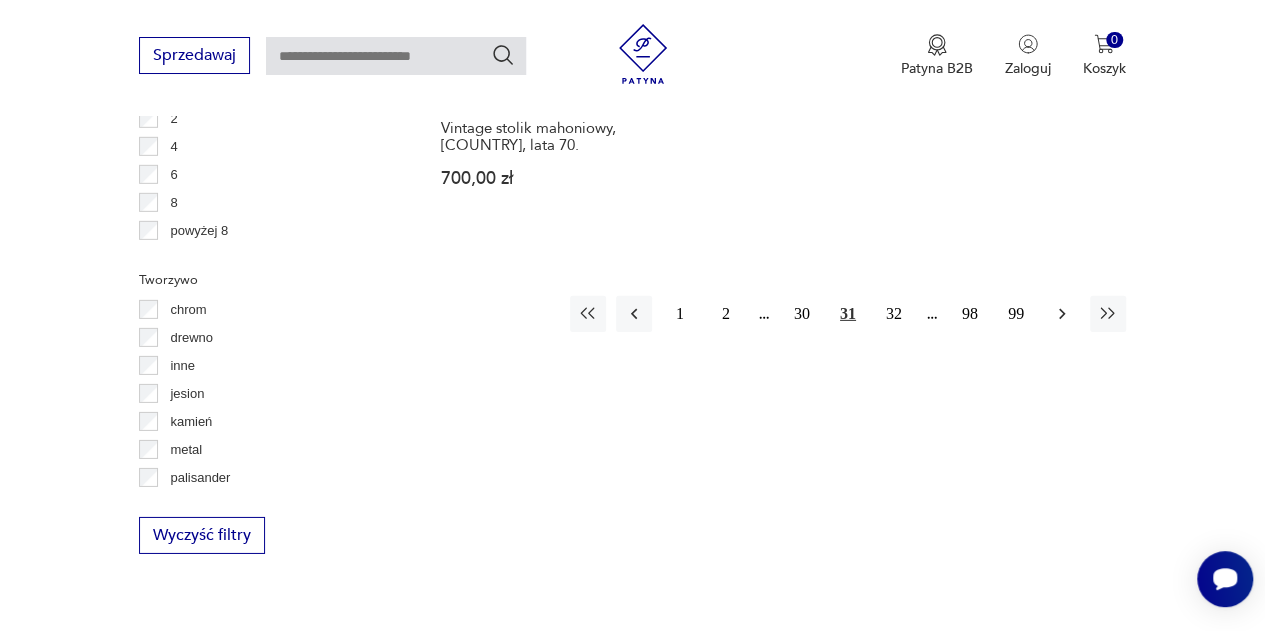 click 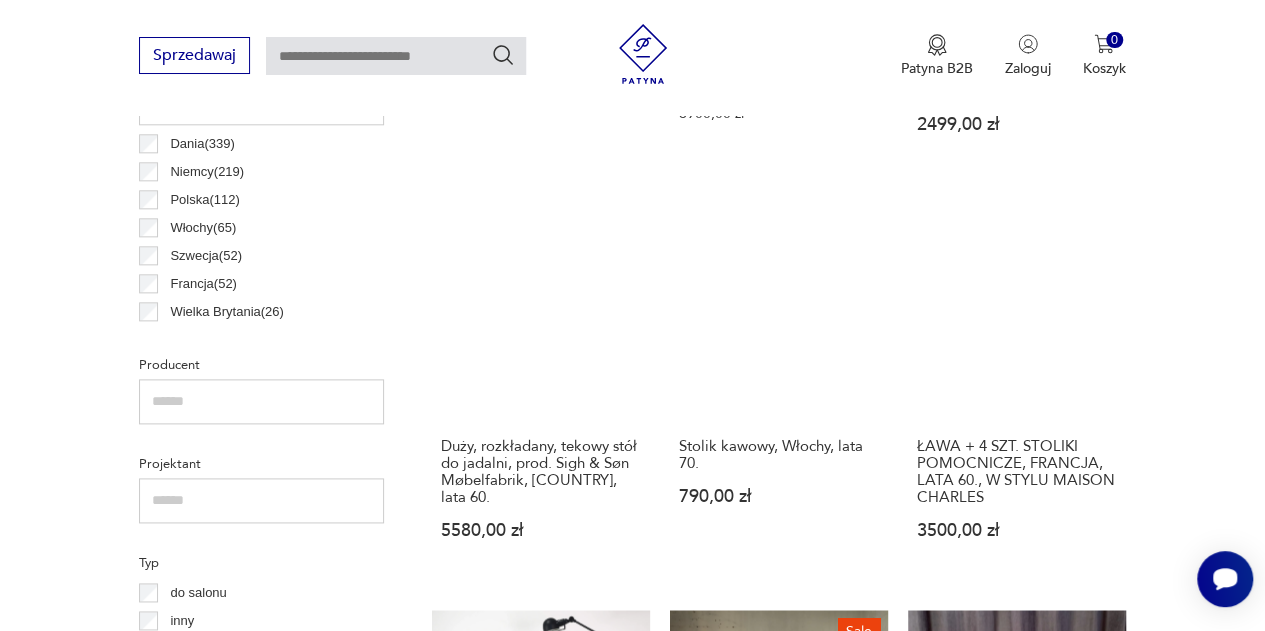 scroll, scrollTop: 530, scrollLeft: 0, axis: vertical 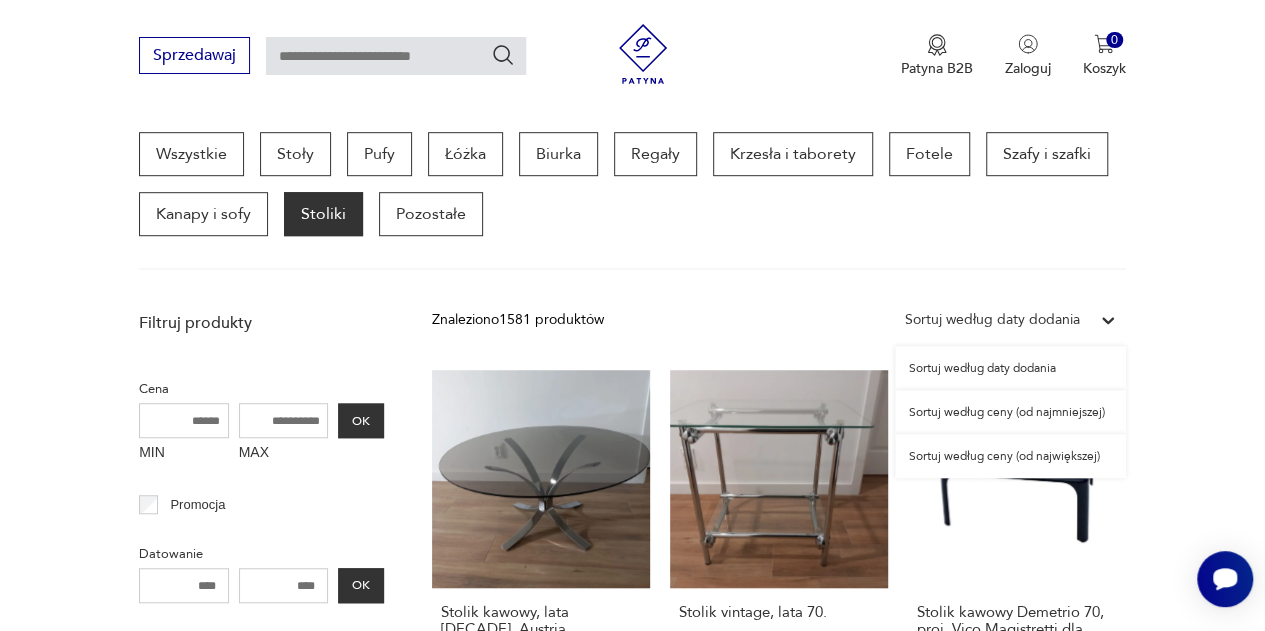 drag, startPoint x: 1064, startPoint y: 319, endPoint x: 1156, endPoint y: 228, distance: 129.40247 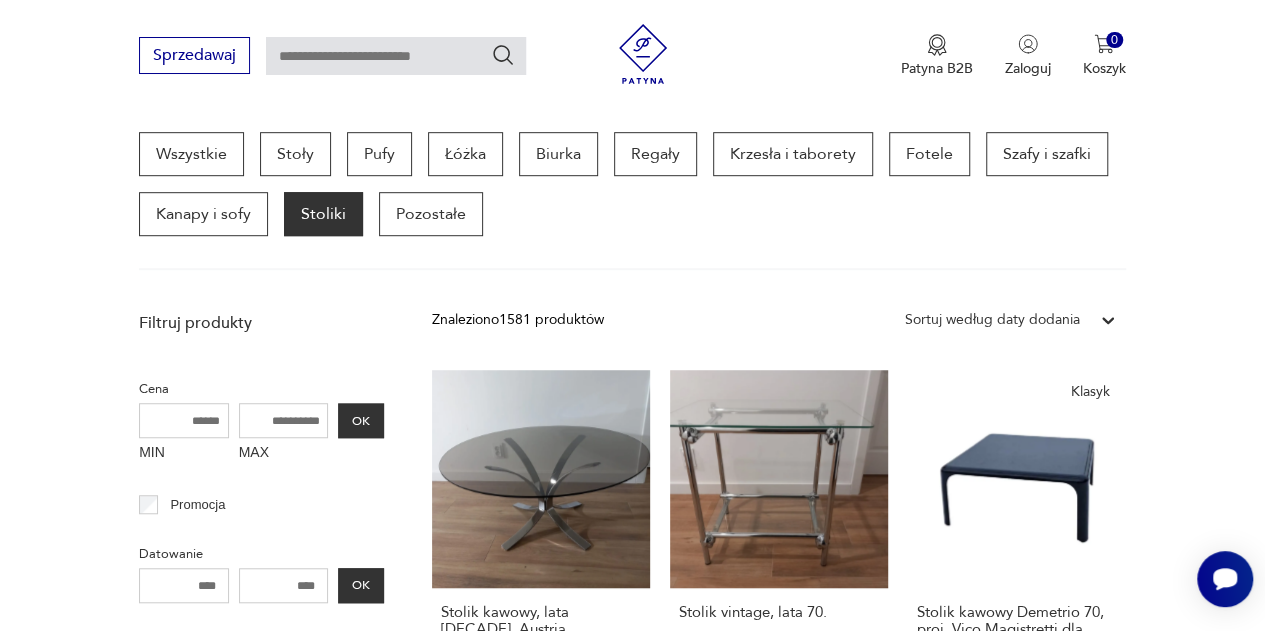 click on "Sprzedawaj Patyna B2B Zaloguj 0 Koszyk Twój koszyk ( 0 ) Brak produktów w koszyku IDŹ DO KOSZYKA" at bounding box center [632, 57] 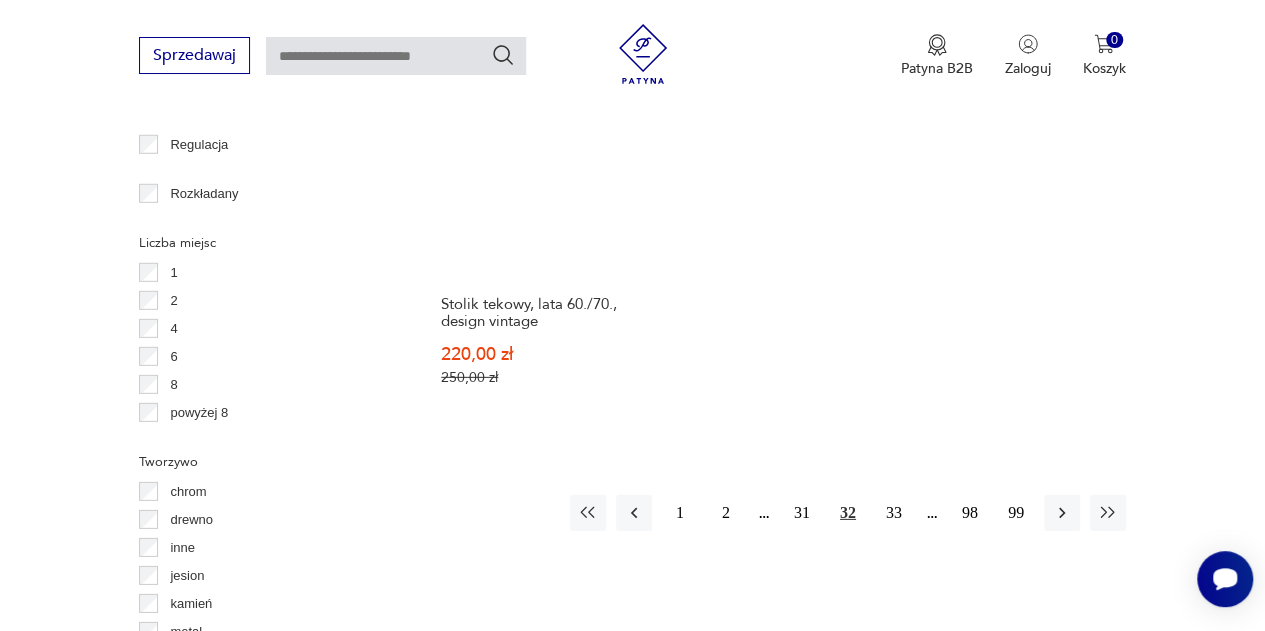 scroll, scrollTop: 2773, scrollLeft: 0, axis: vertical 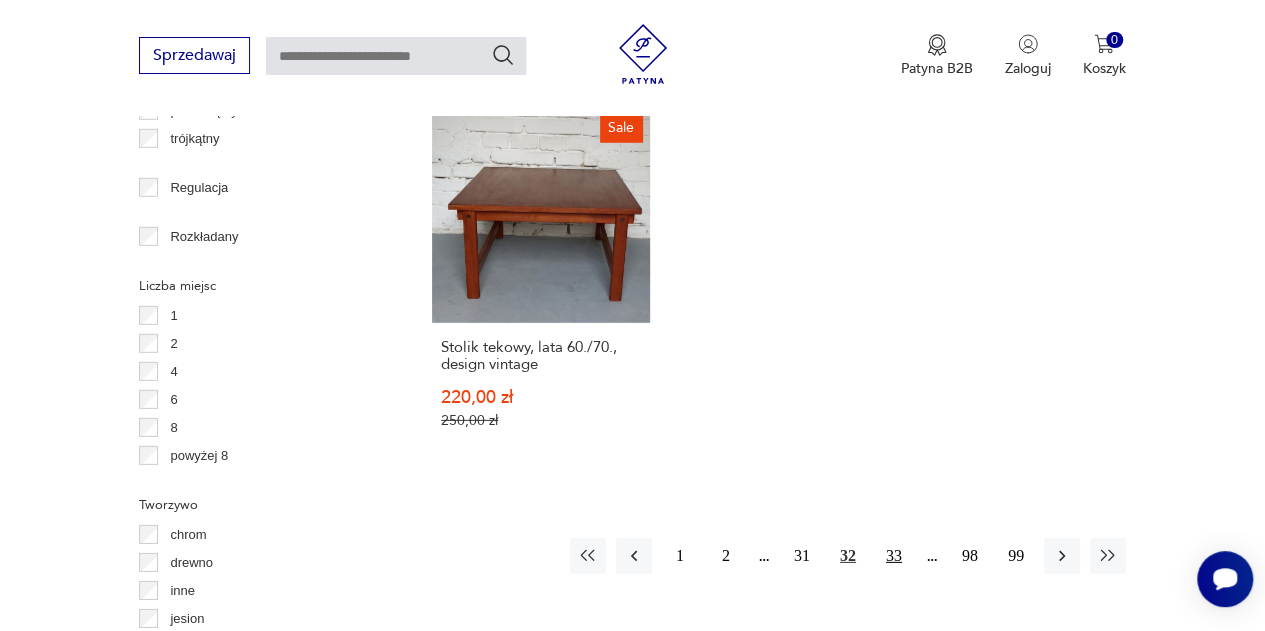 click on "33" at bounding box center (894, 556) 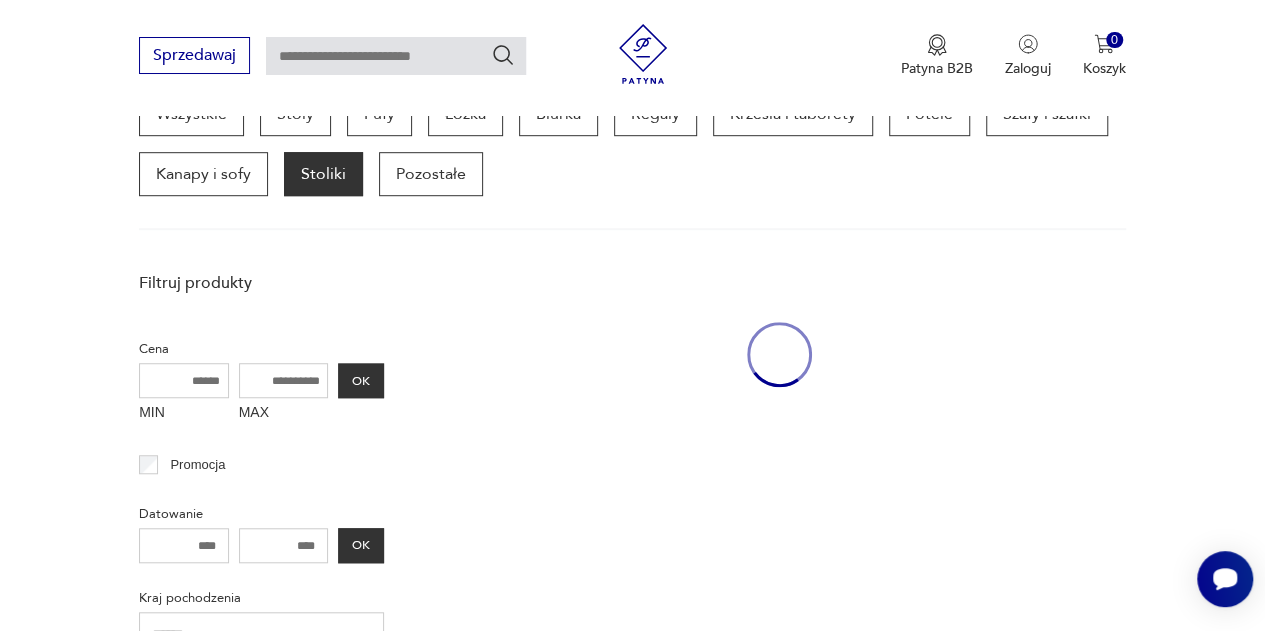 scroll, scrollTop: 530, scrollLeft: 0, axis: vertical 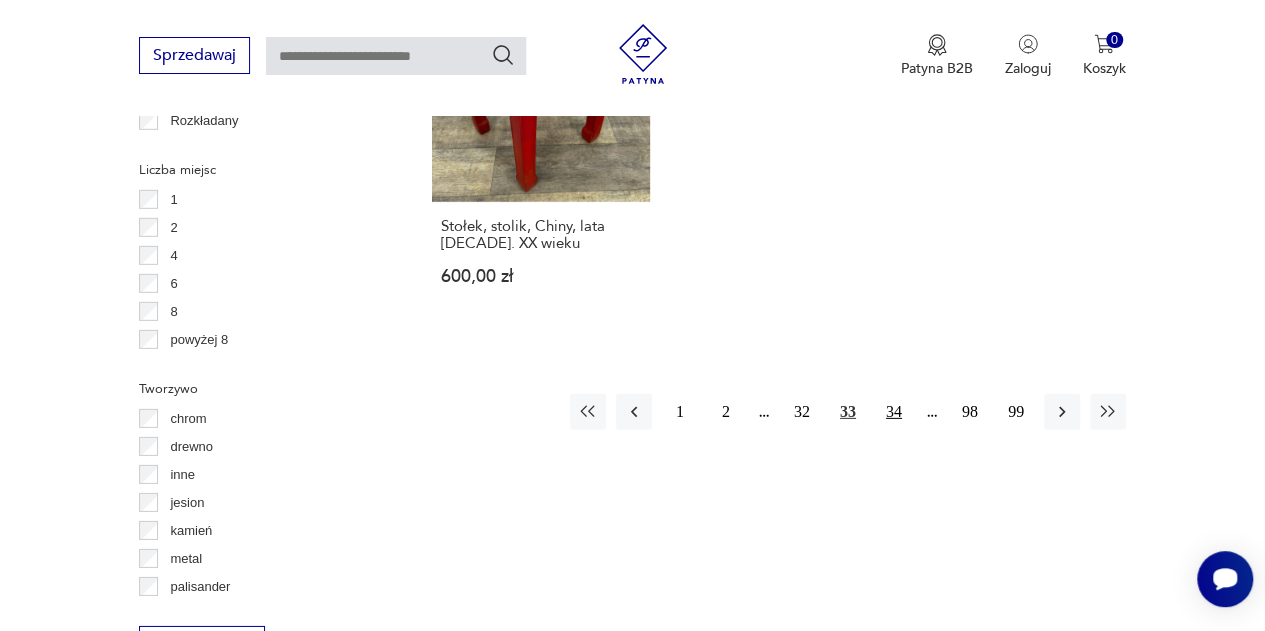 click on "34" at bounding box center [894, 412] 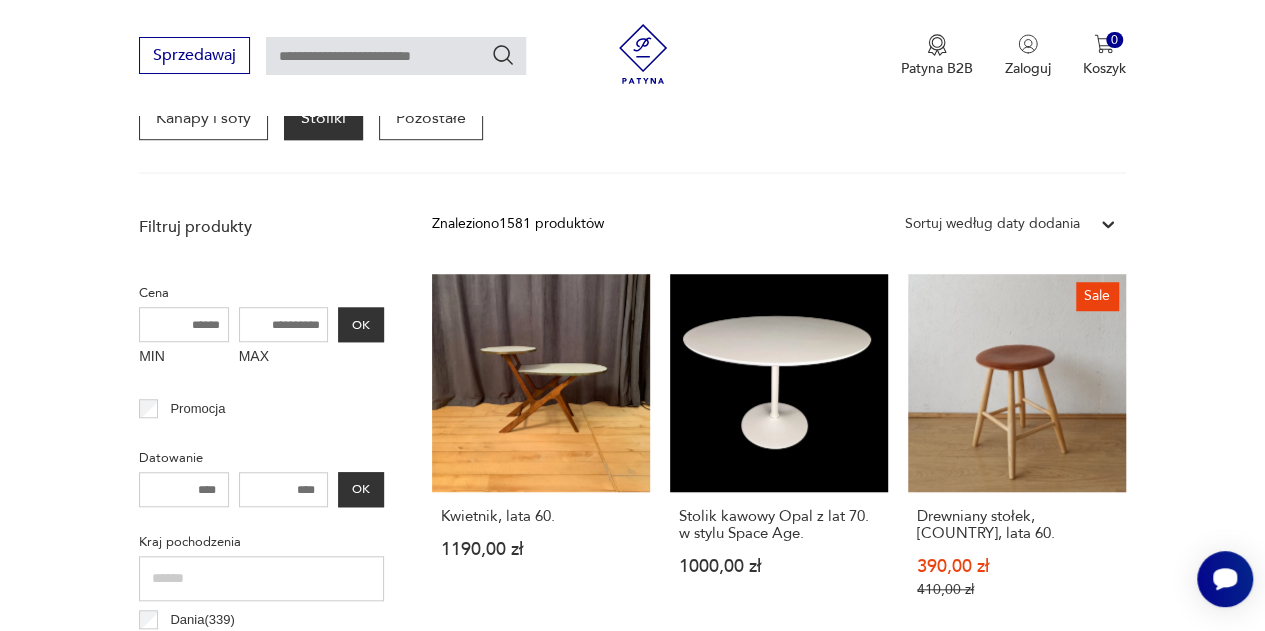 scroll, scrollTop: 530, scrollLeft: 0, axis: vertical 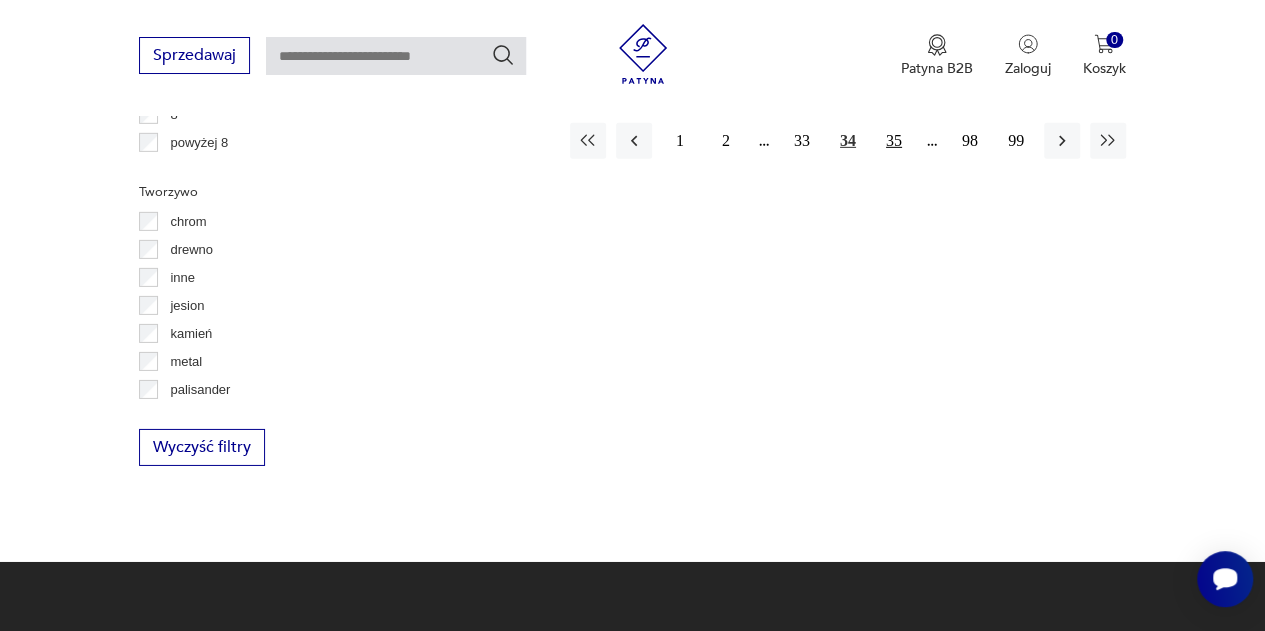 click on "35" at bounding box center [894, 141] 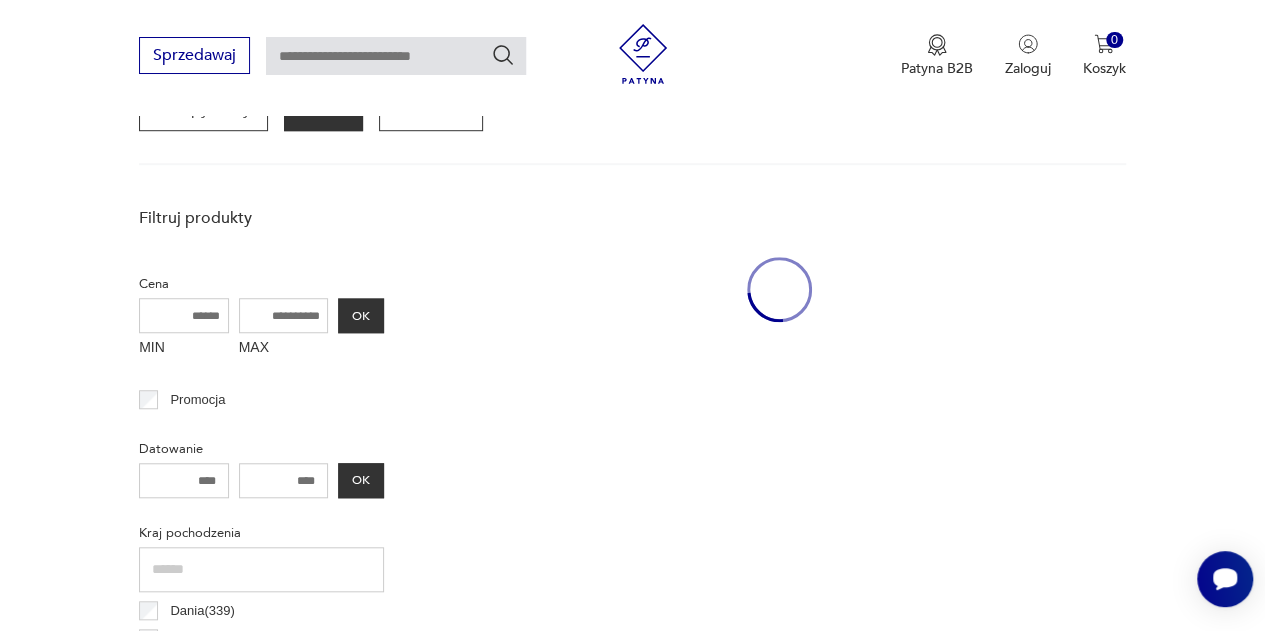 scroll, scrollTop: 530, scrollLeft: 0, axis: vertical 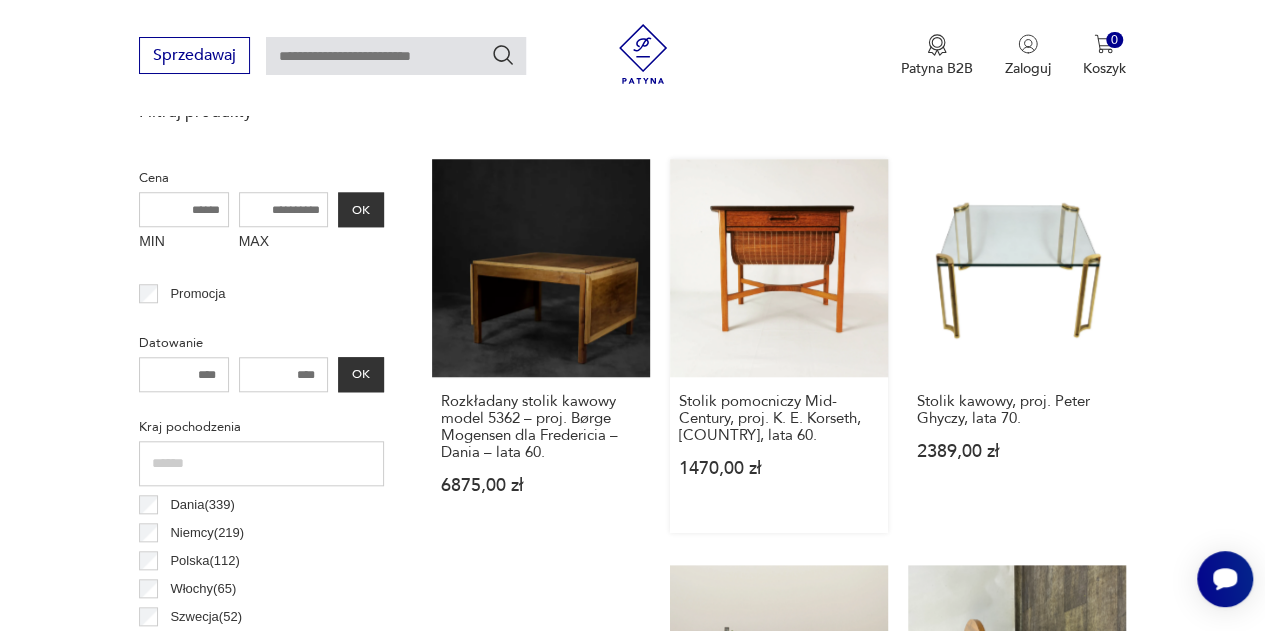 click on "Stolik pomocniczy Mid-Century, proj. K. E. Korseth, [COUNTRY], lata 60. 1470,00 zł" at bounding box center (779, 346) 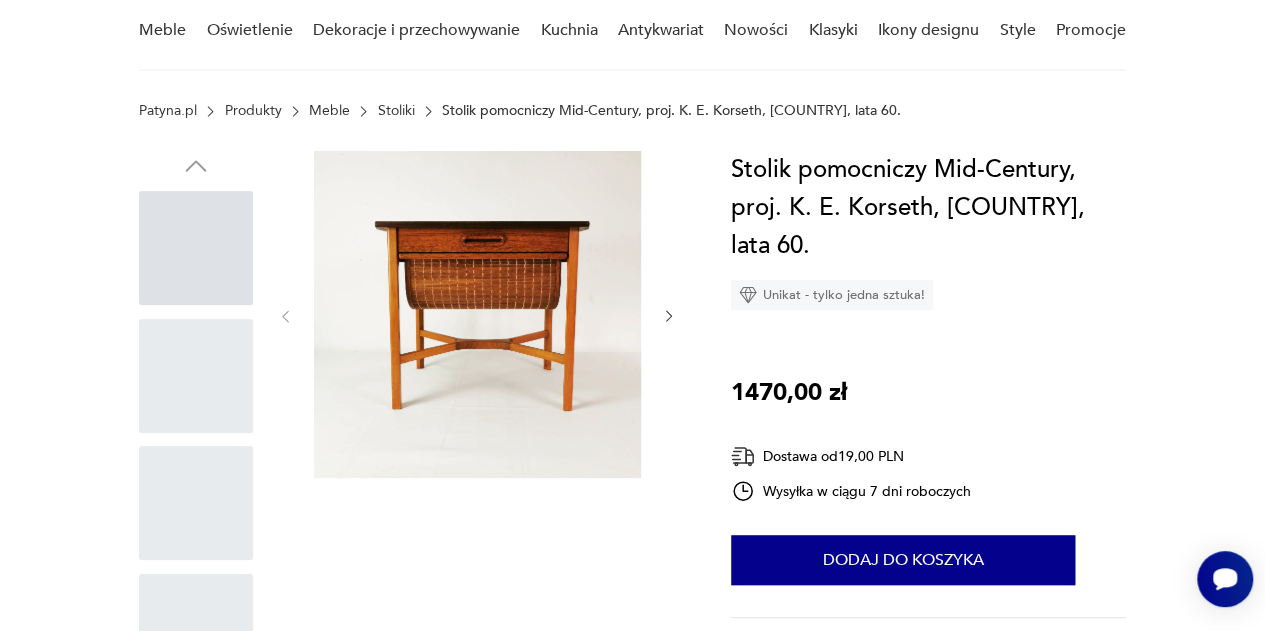 scroll, scrollTop: 0, scrollLeft: 0, axis: both 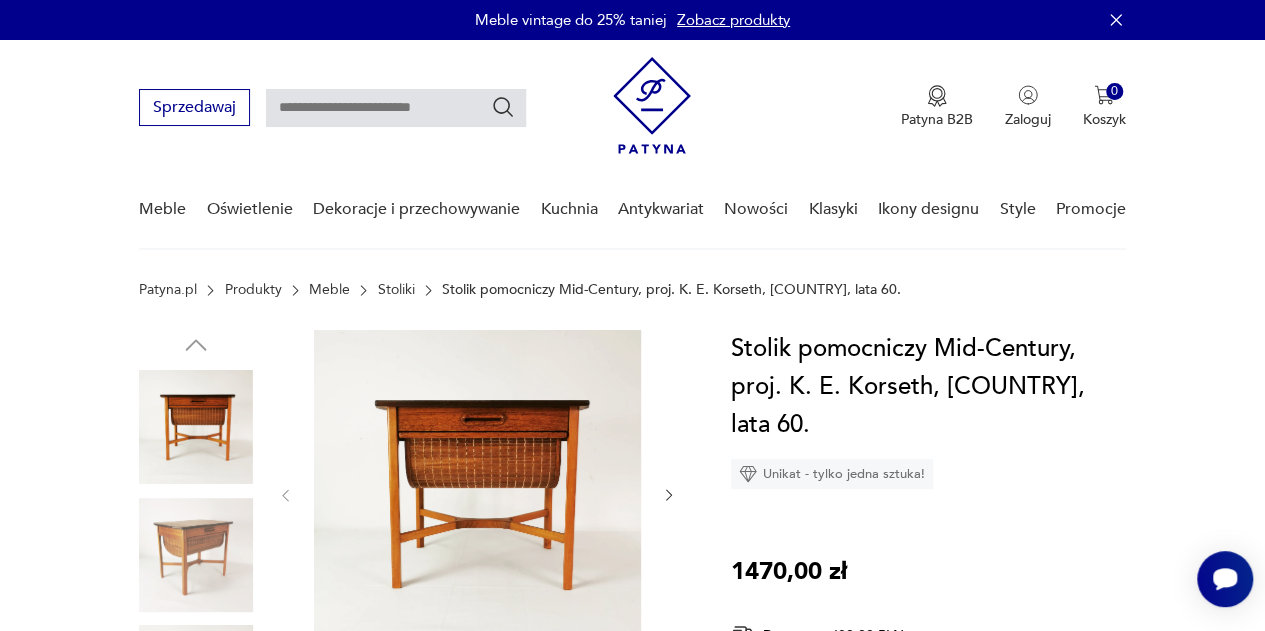 click at bounding box center [477, 493] 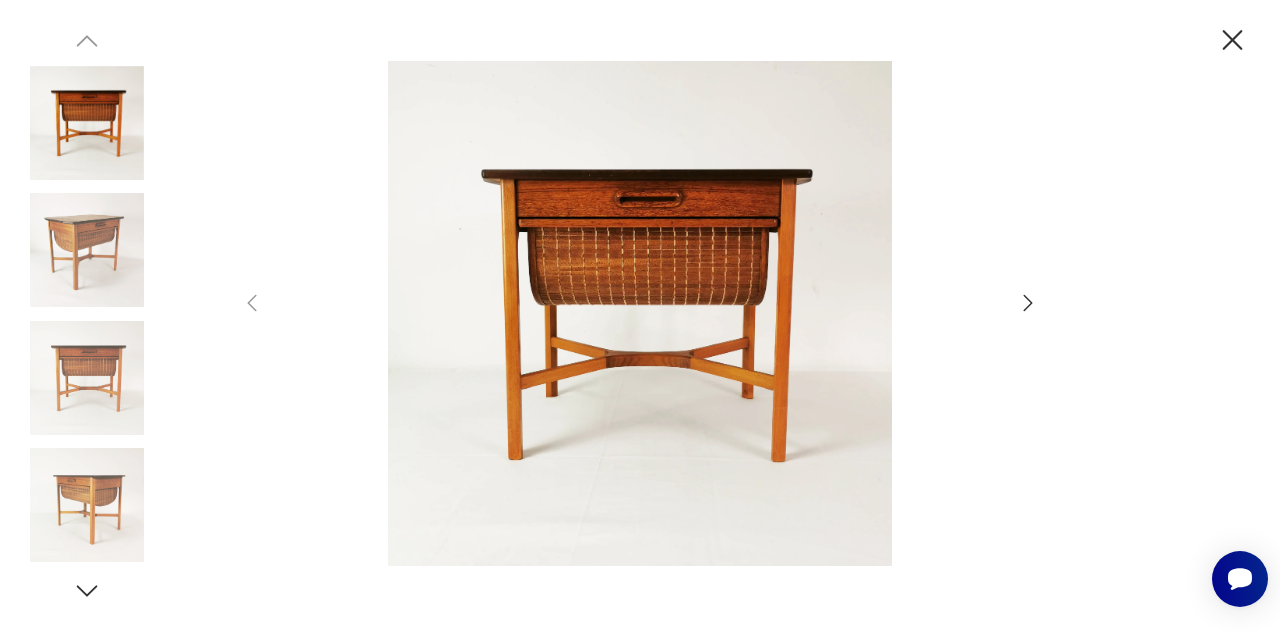 click 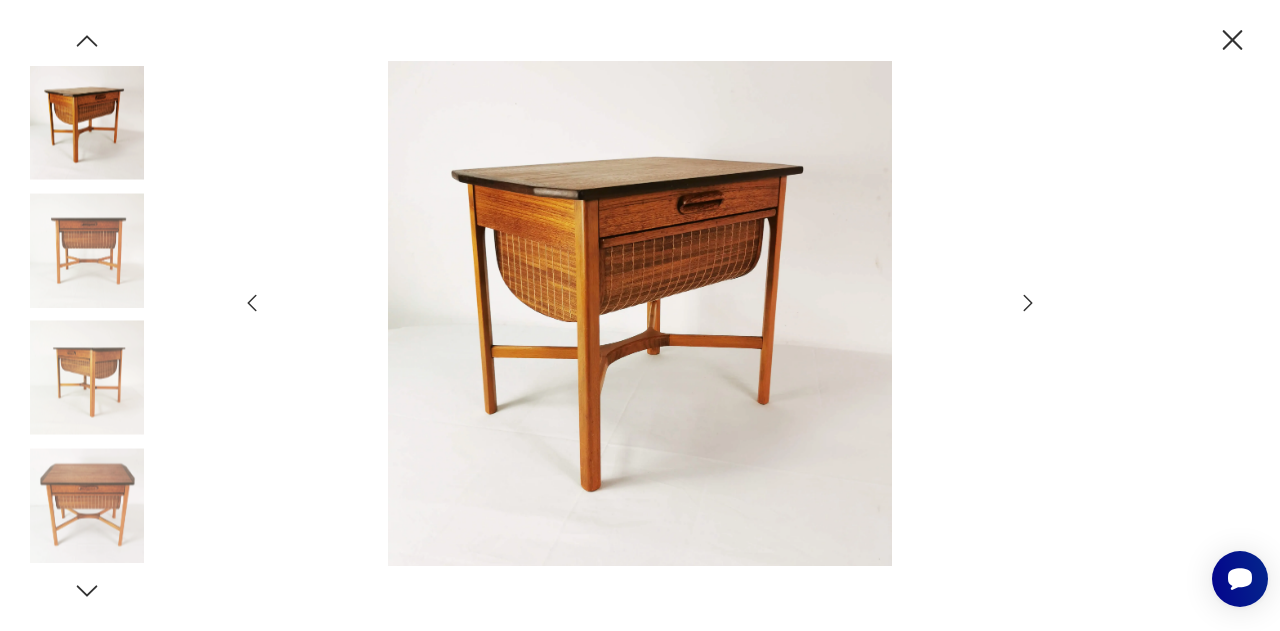 click 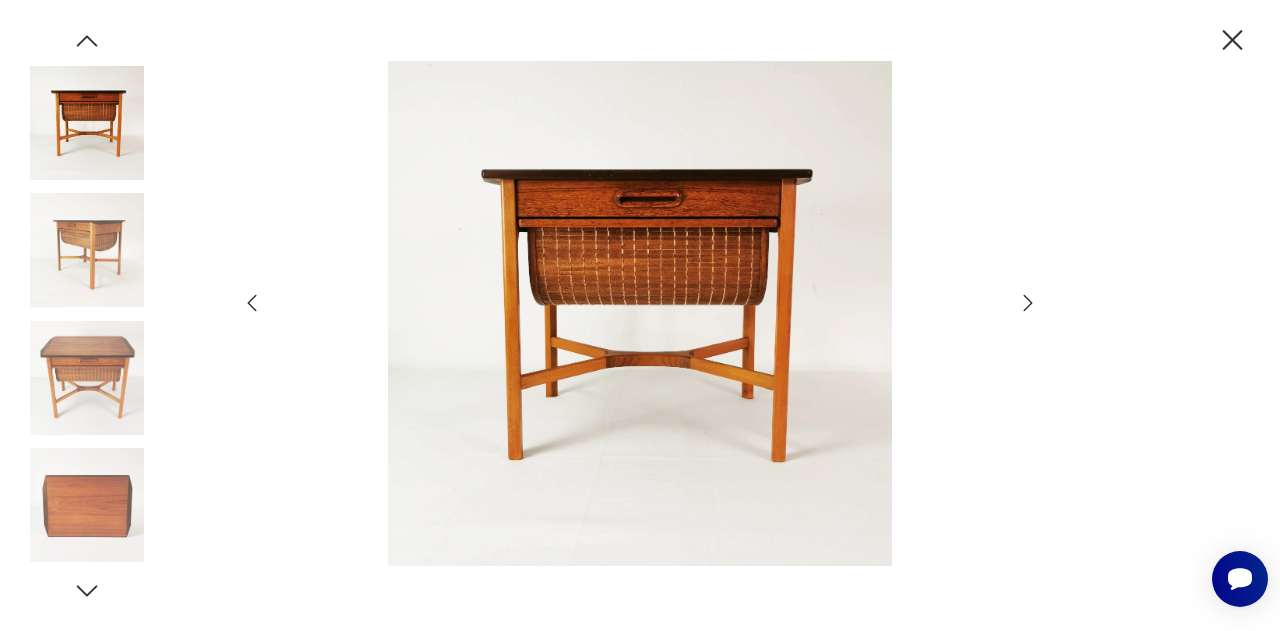 click 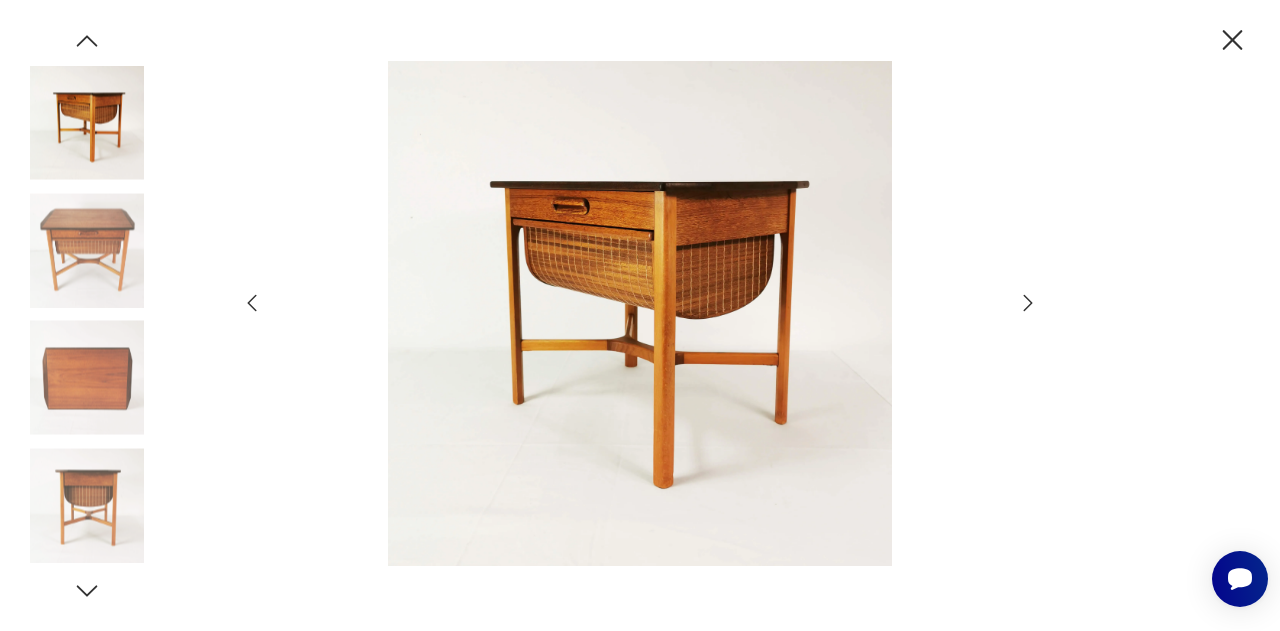click 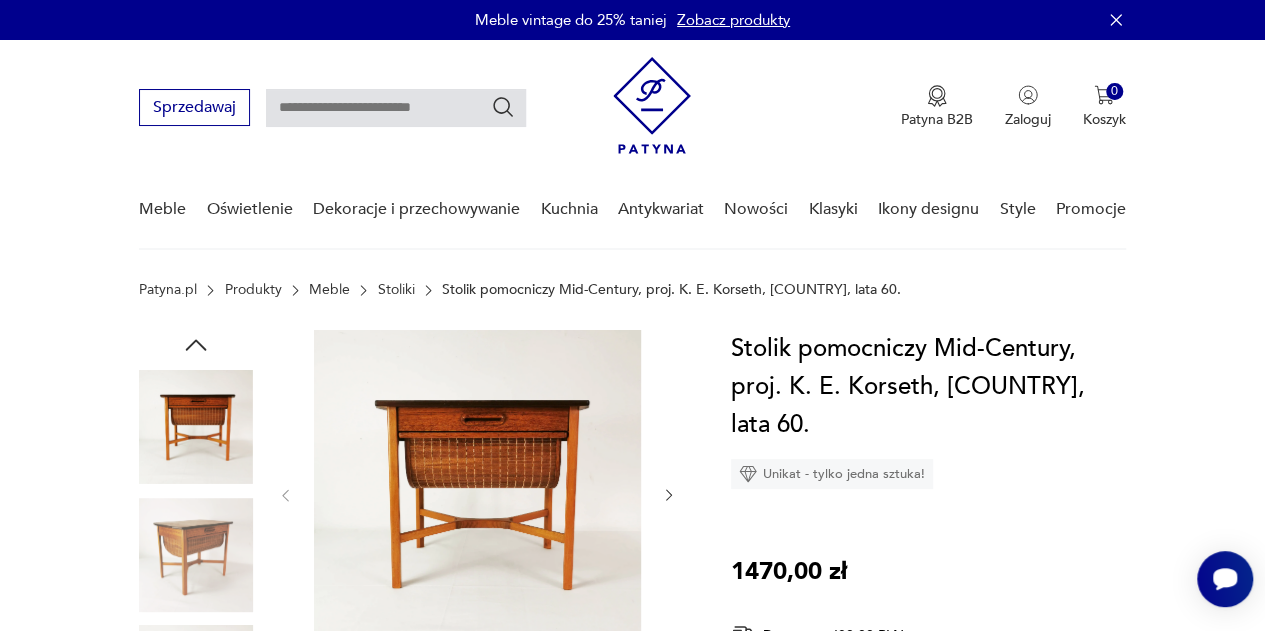 scroll, scrollTop: 741, scrollLeft: 0, axis: vertical 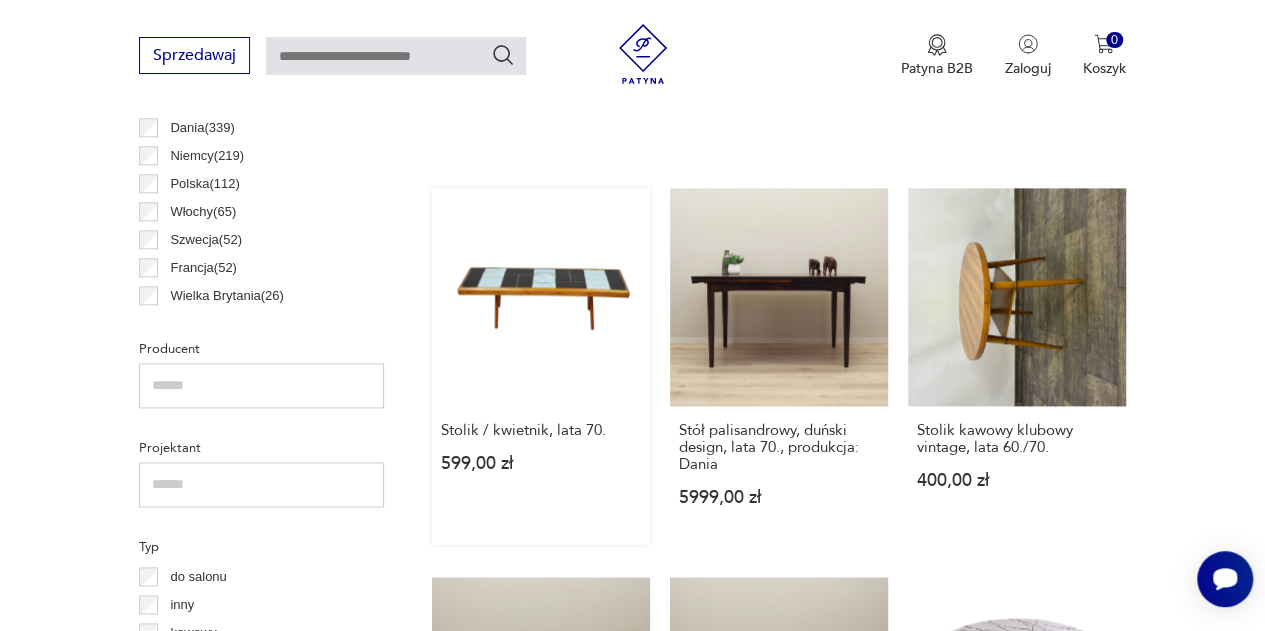 click on "Stolik / kwietnik, lata [DECADE]. 599,00 zł" at bounding box center (541, 366) 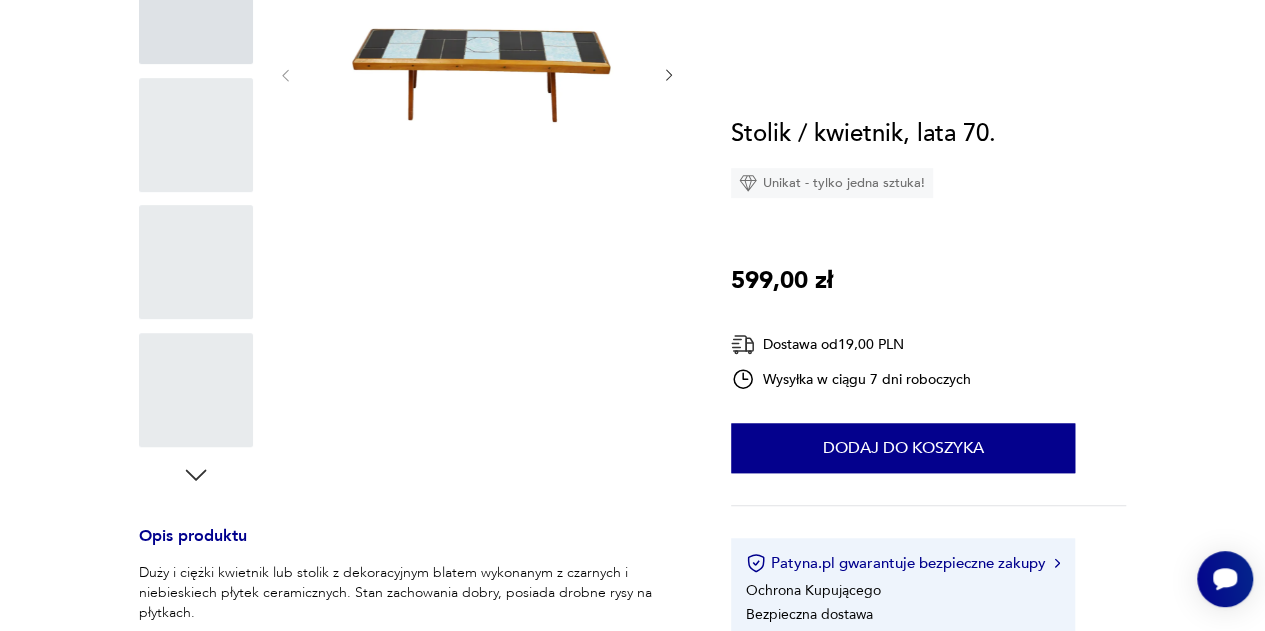 scroll, scrollTop: 0, scrollLeft: 0, axis: both 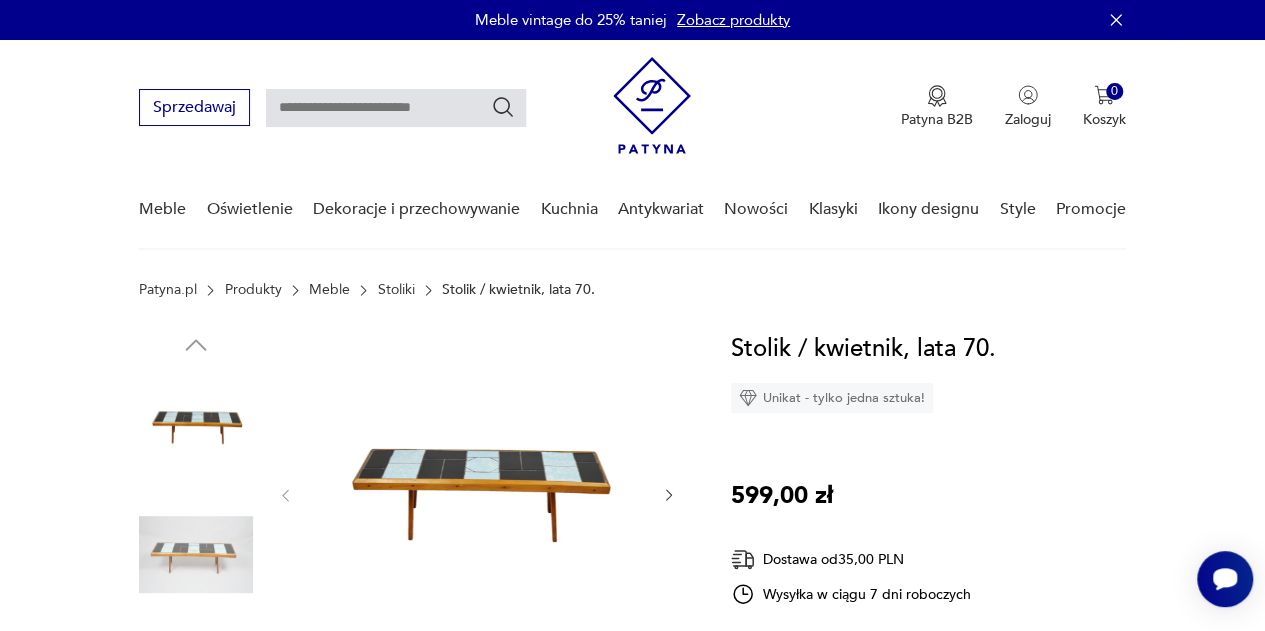 click at bounding box center (477, 493) 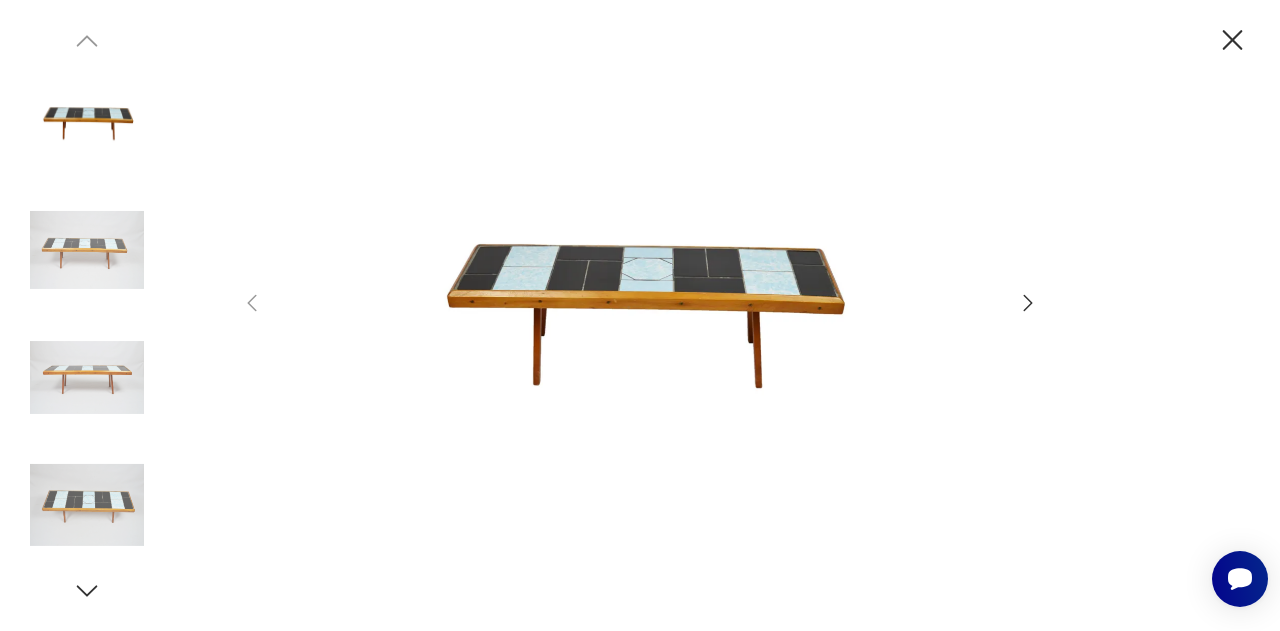 click 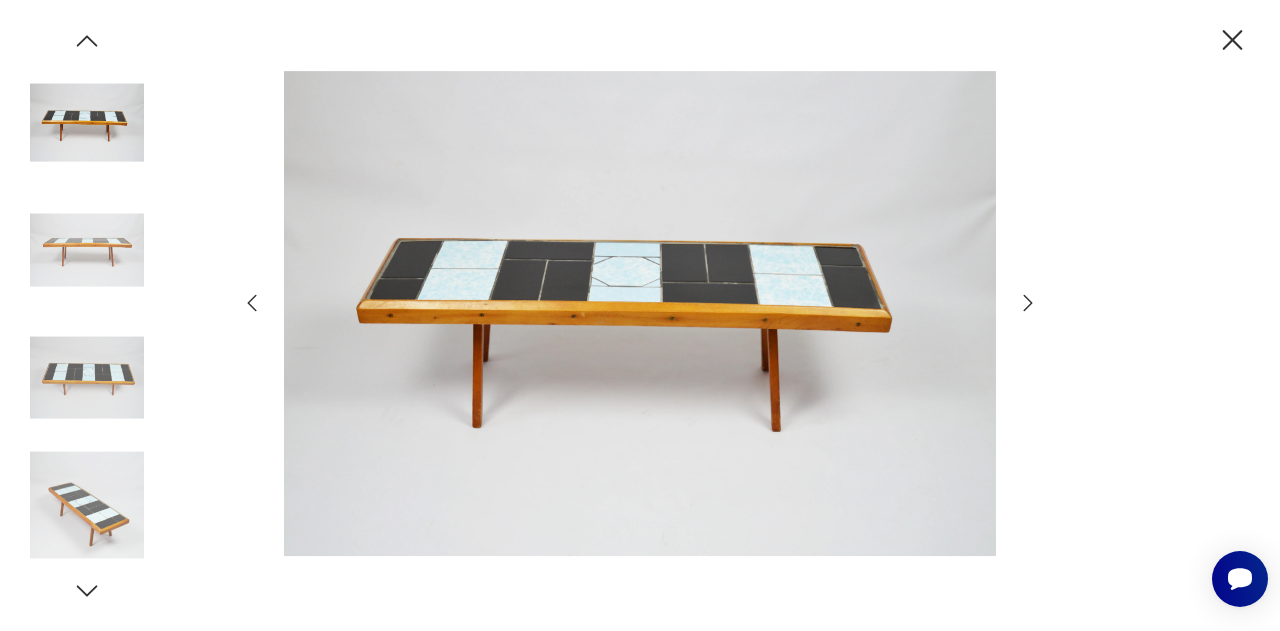click 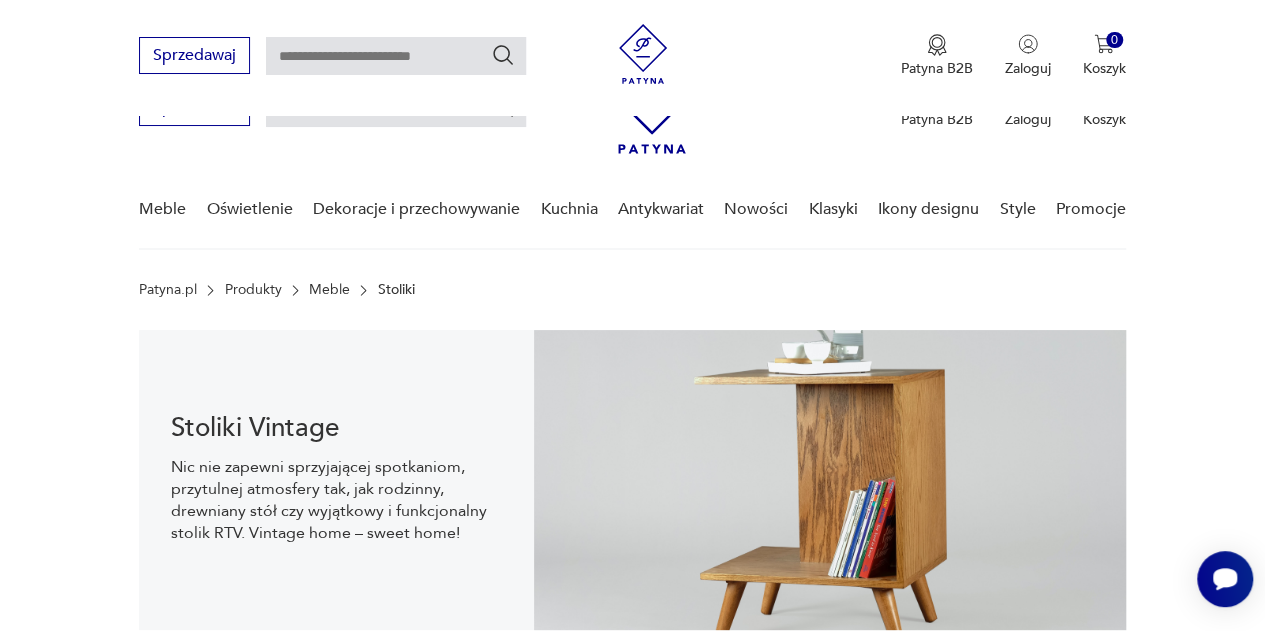 scroll, scrollTop: 1118, scrollLeft: 0, axis: vertical 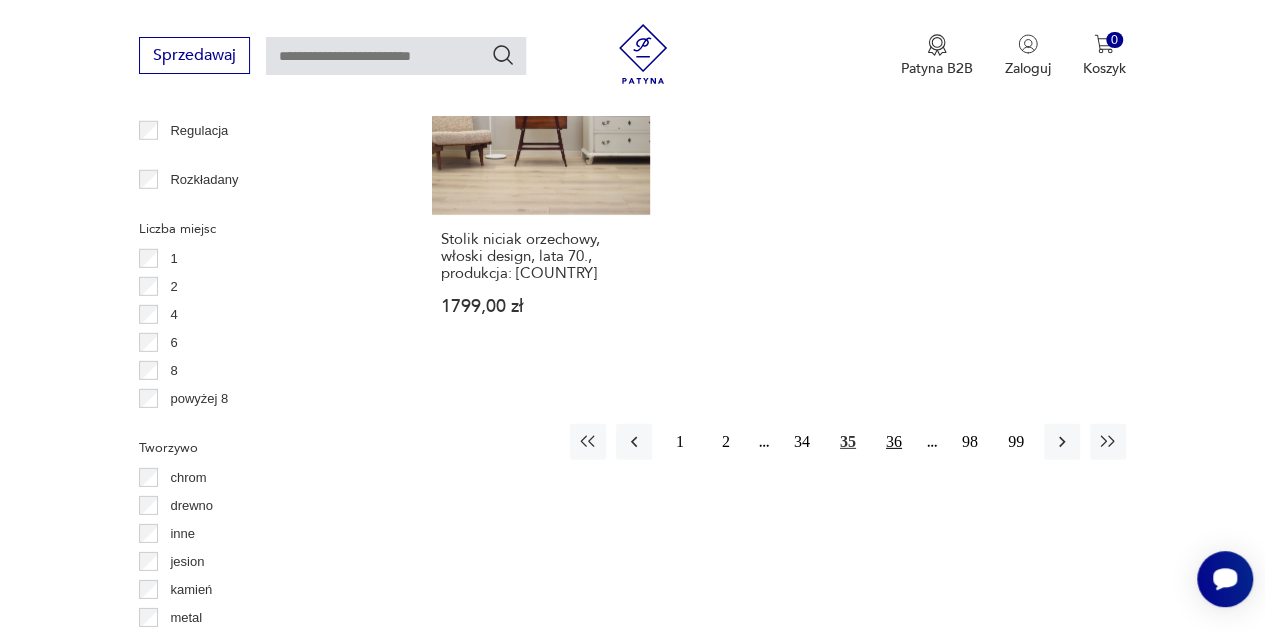 click on "36" at bounding box center [894, 442] 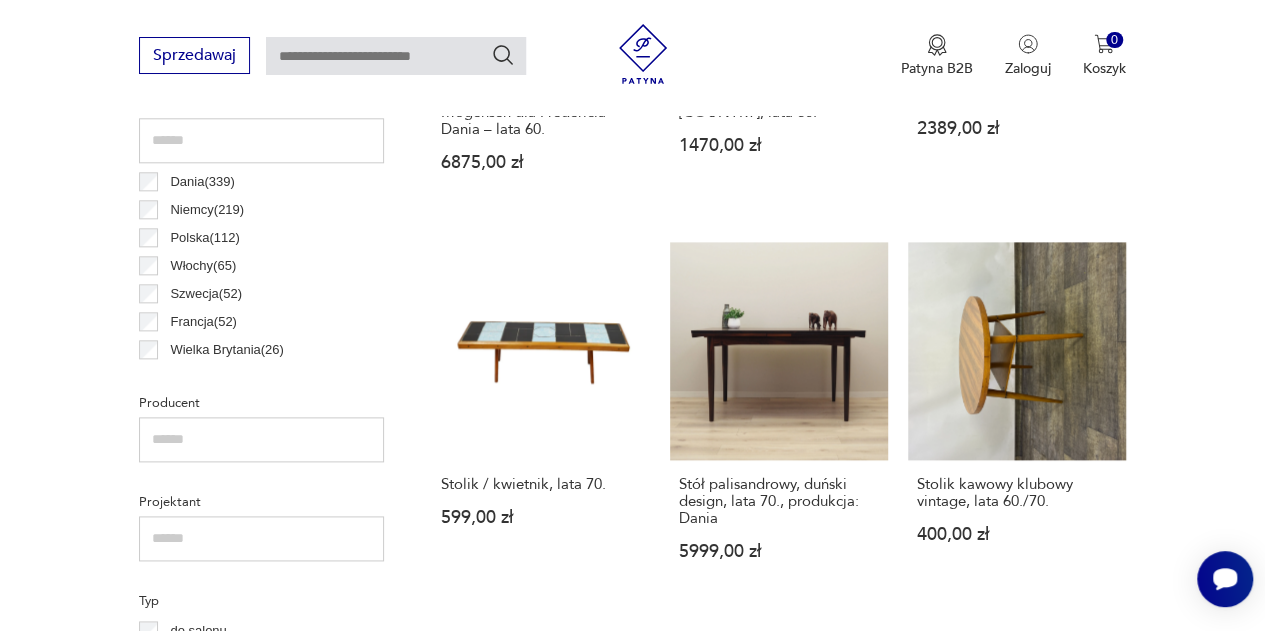 scroll, scrollTop: 530, scrollLeft: 0, axis: vertical 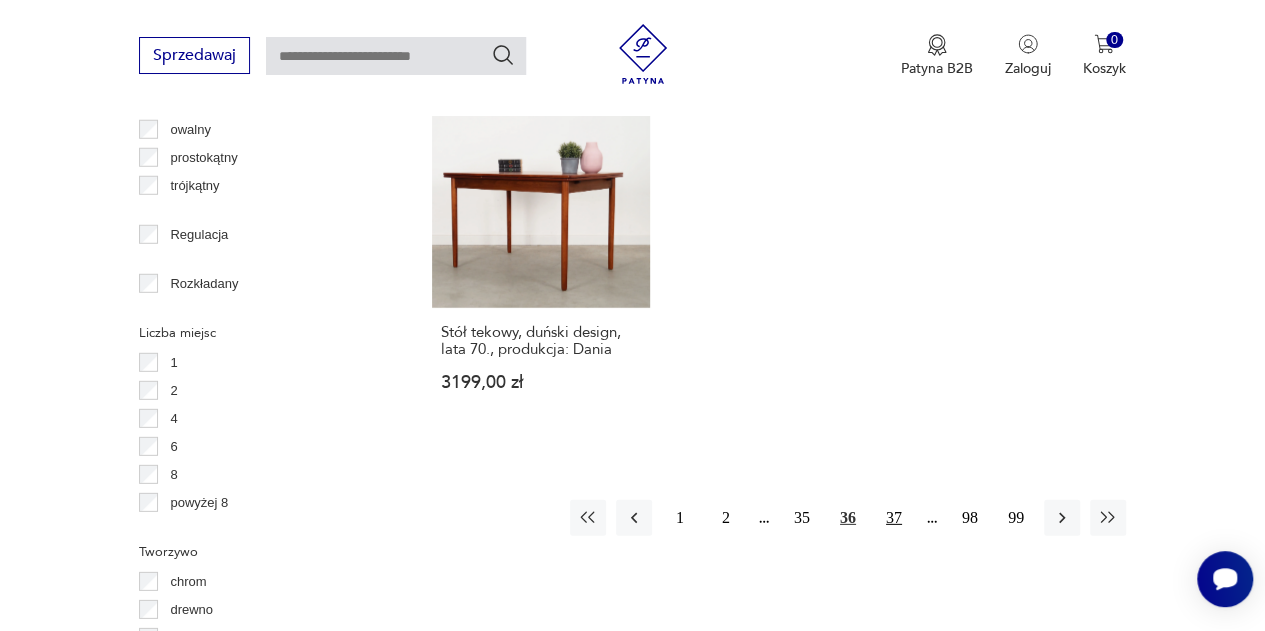 click on "37" at bounding box center [894, 518] 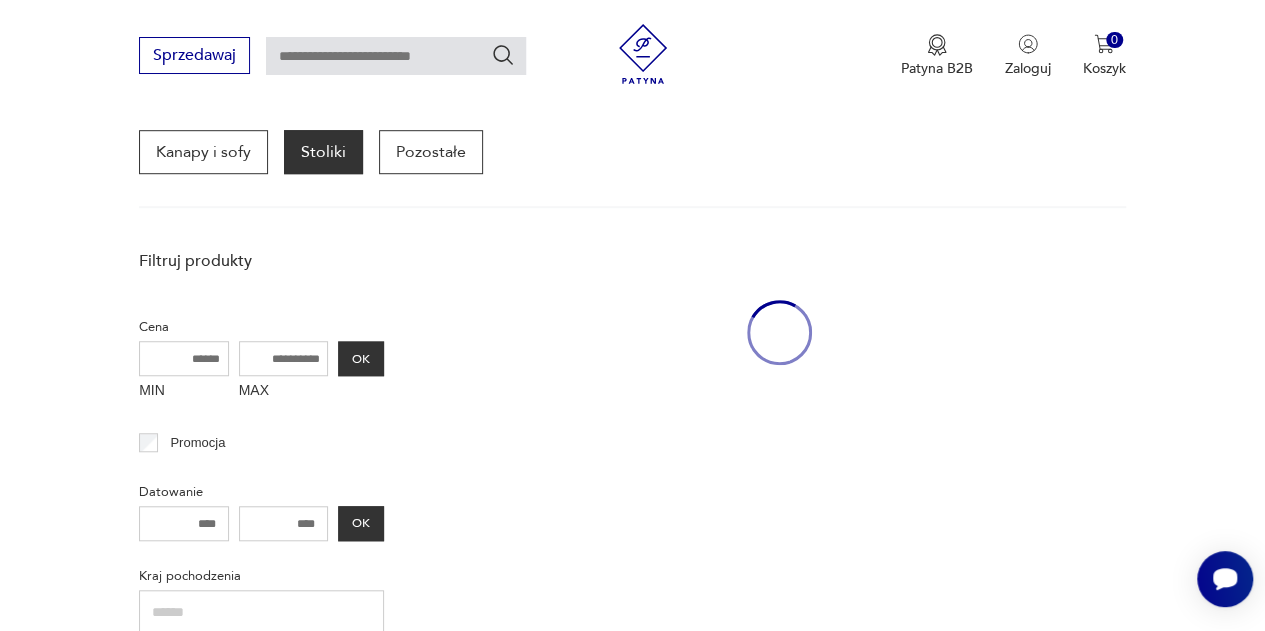scroll, scrollTop: 530, scrollLeft: 0, axis: vertical 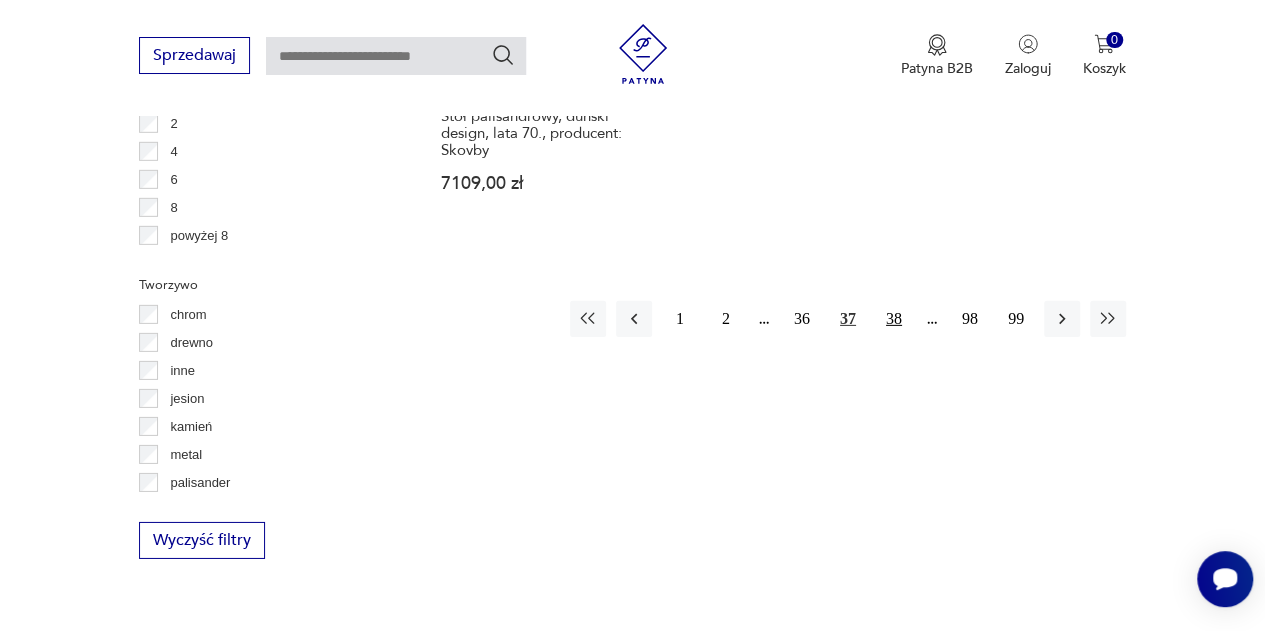 click on "38" at bounding box center [894, 319] 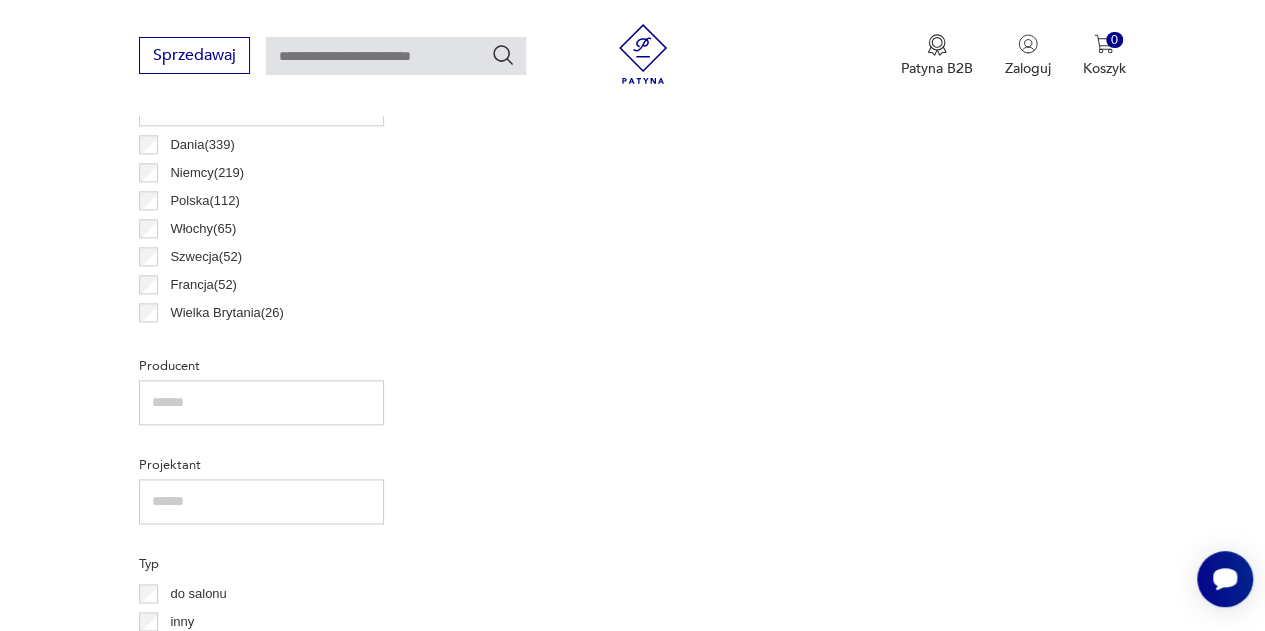scroll, scrollTop: 530, scrollLeft: 0, axis: vertical 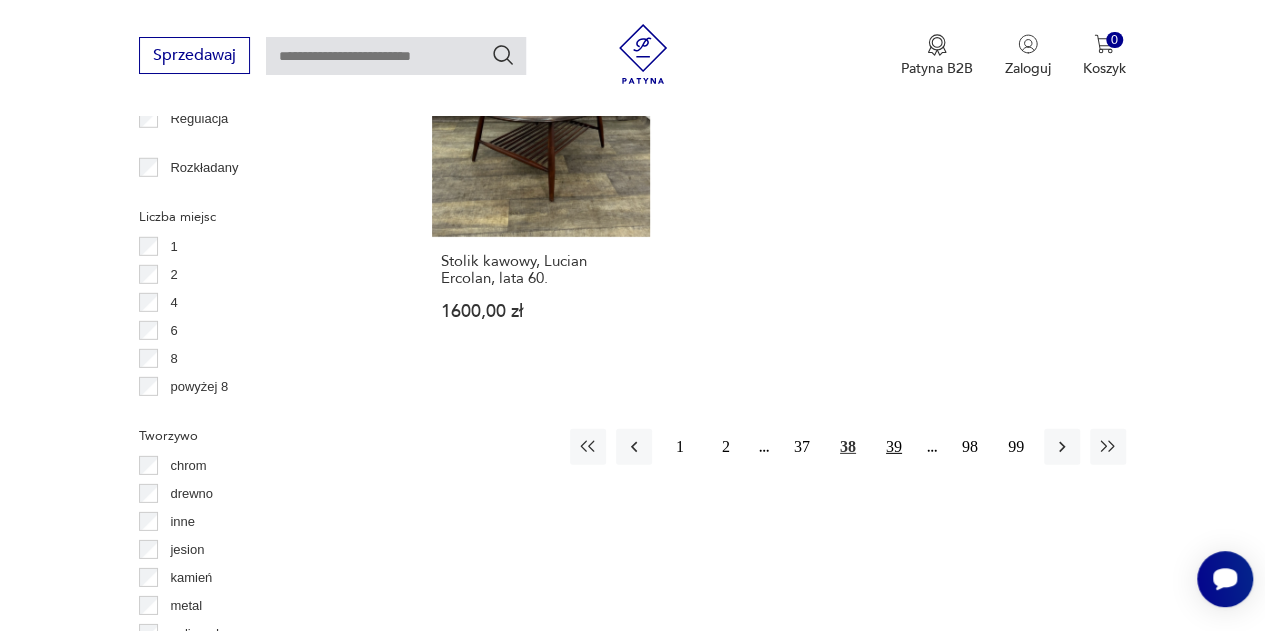 click on "39" at bounding box center [894, 447] 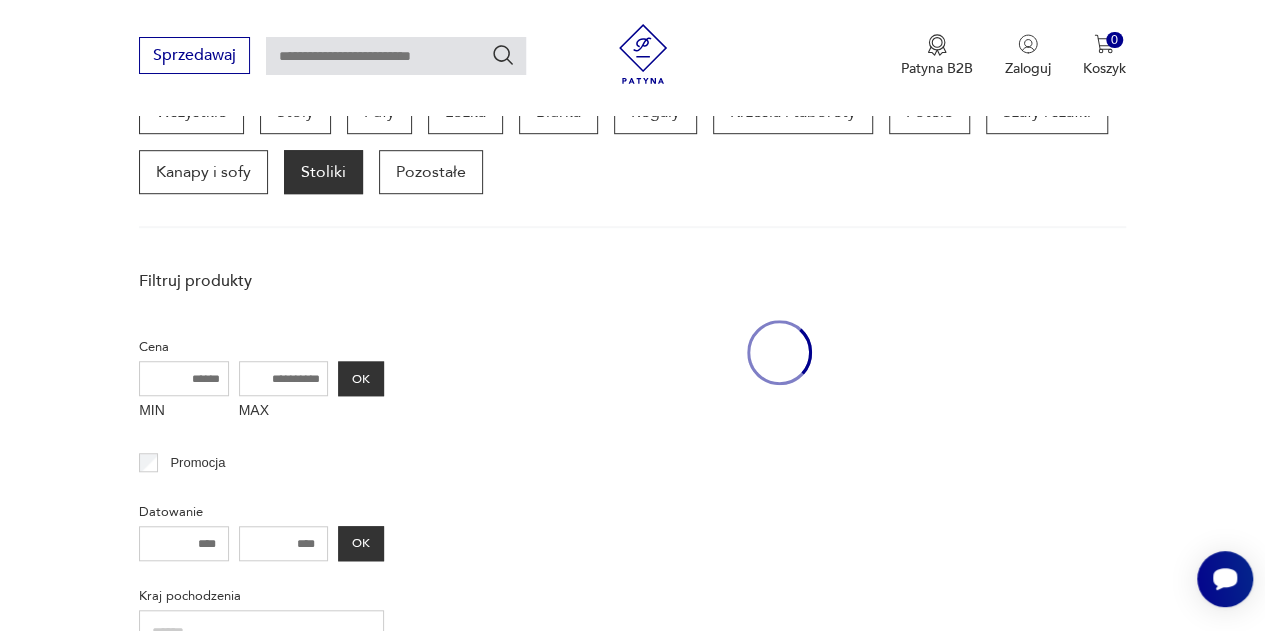 scroll, scrollTop: 530, scrollLeft: 0, axis: vertical 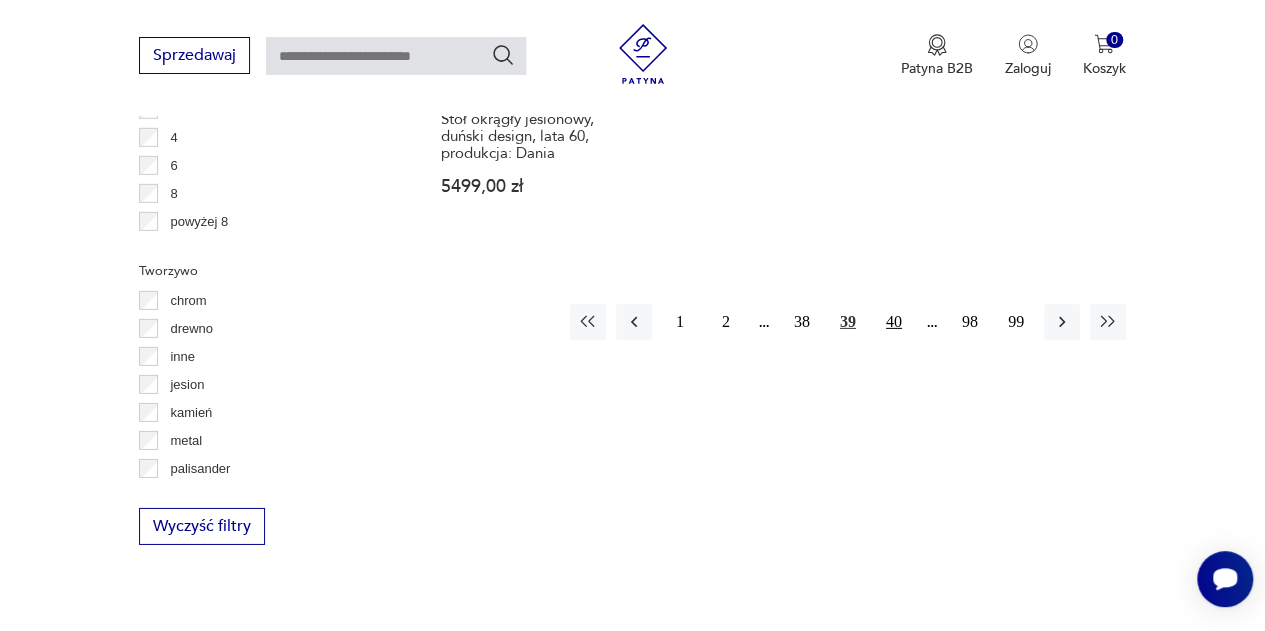click on "40" at bounding box center (894, 322) 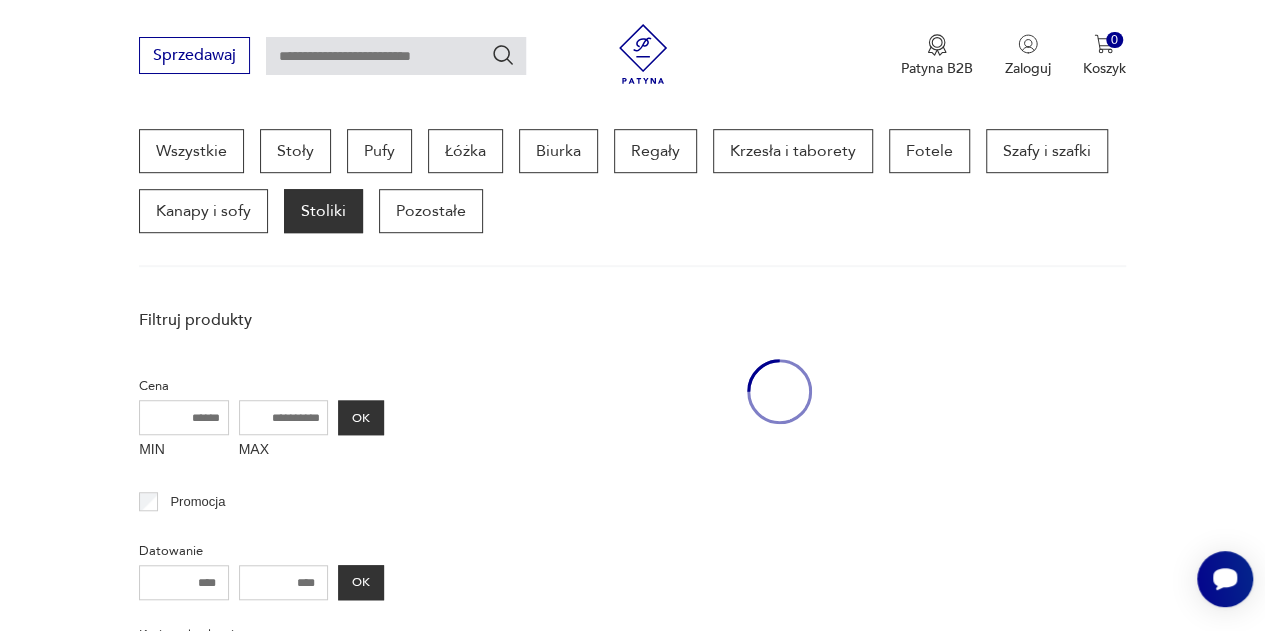 scroll, scrollTop: 530, scrollLeft: 0, axis: vertical 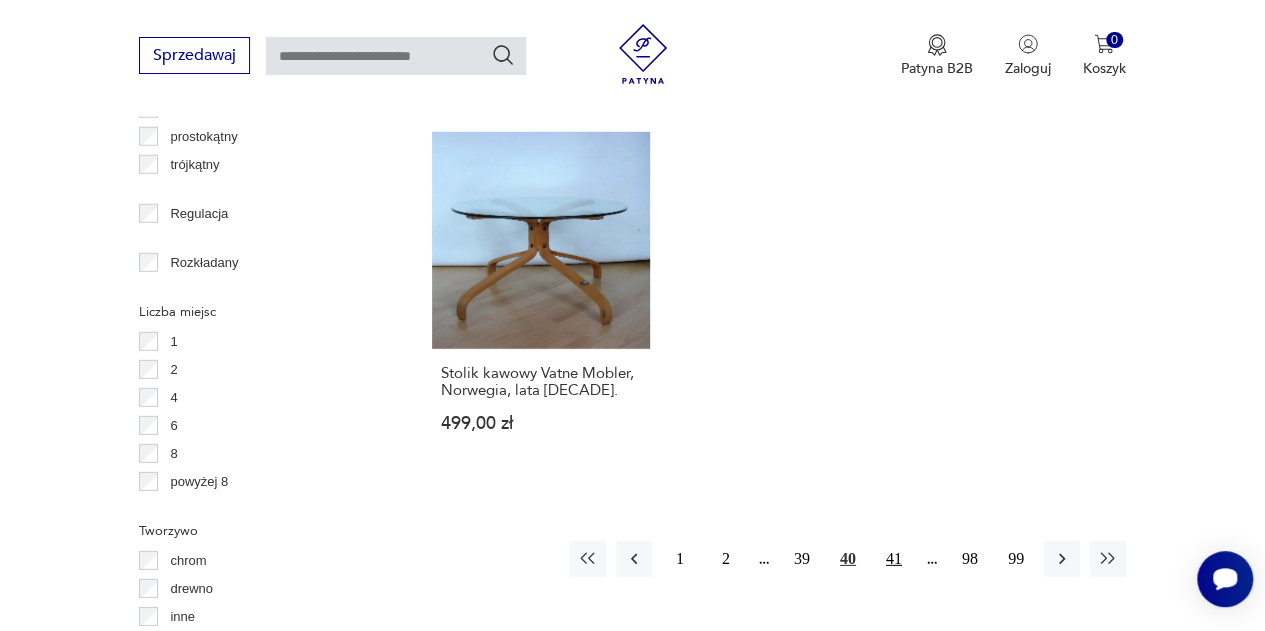 click on "41" at bounding box center [894, 559] 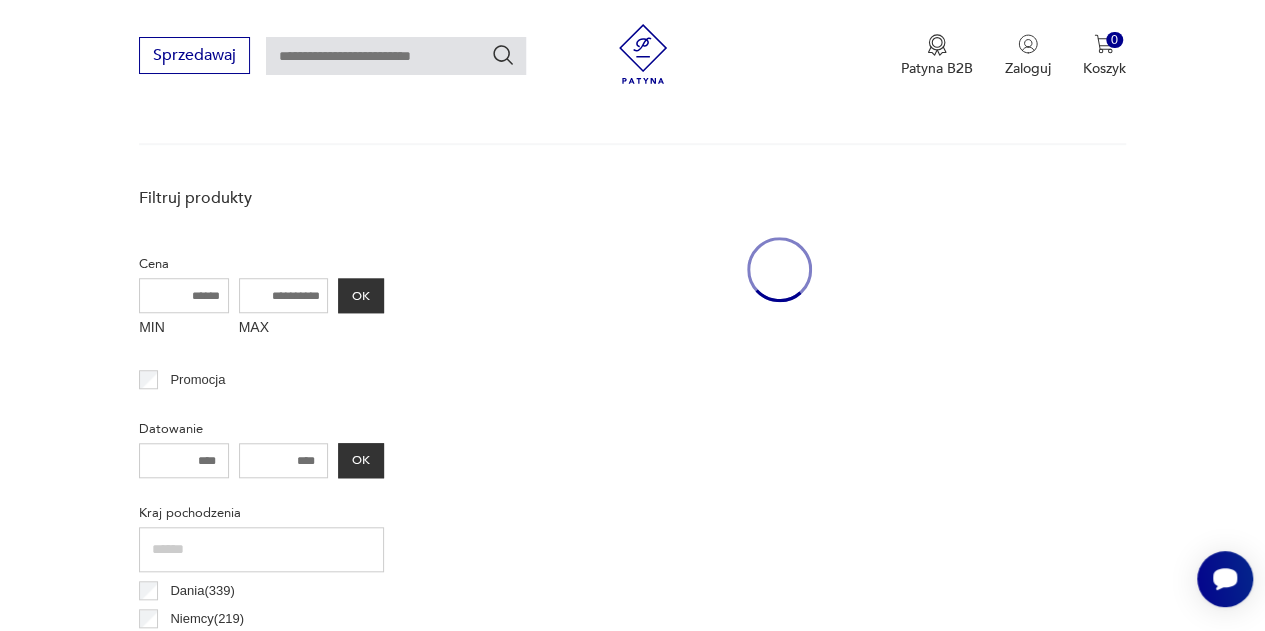 scroll, scrollTop: 530, scrollLeft: 0, axis: vertical 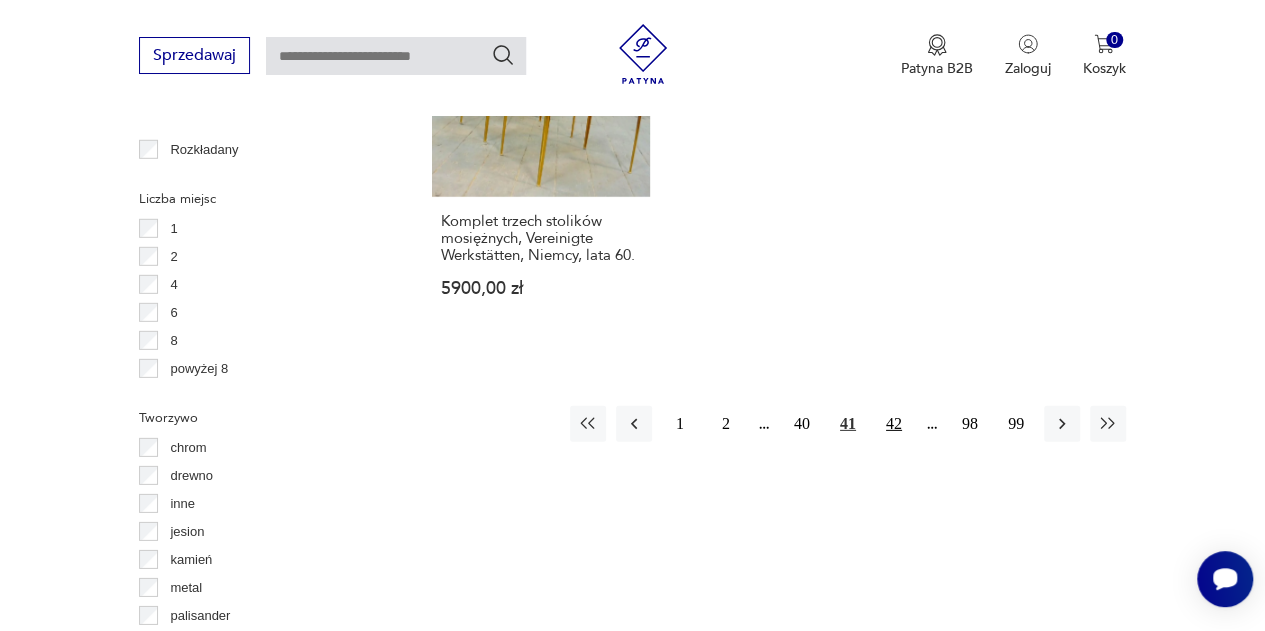 click on "42" at bounding box center [894, 424] 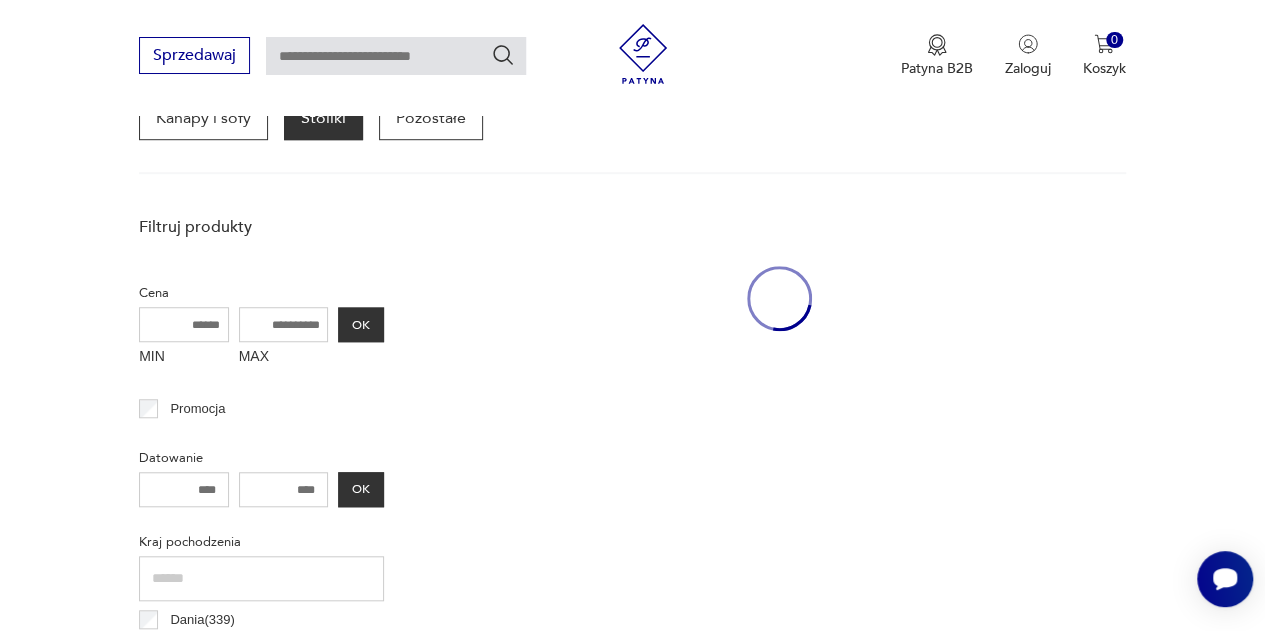 scroll, scrollTop: 530, scrollLeft: 0, axis: vertical 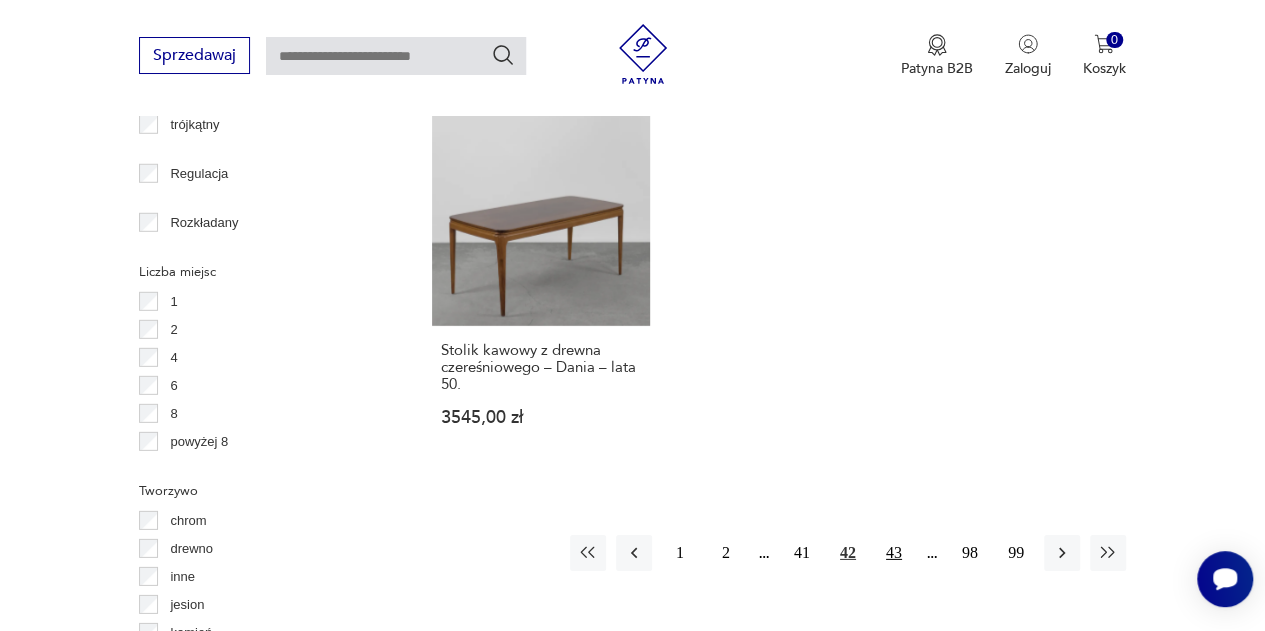 click on "43" at bounding box center [894, 553] 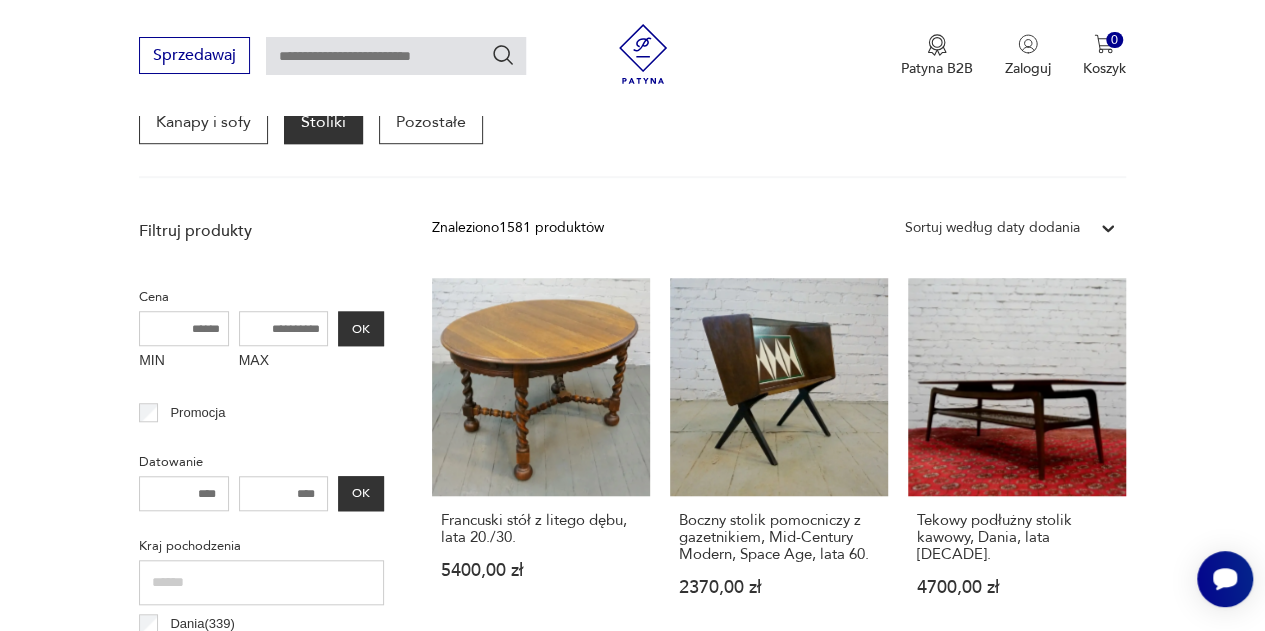 scroll, scrollTop: 530, scrollLeft: 0, axis: vertical 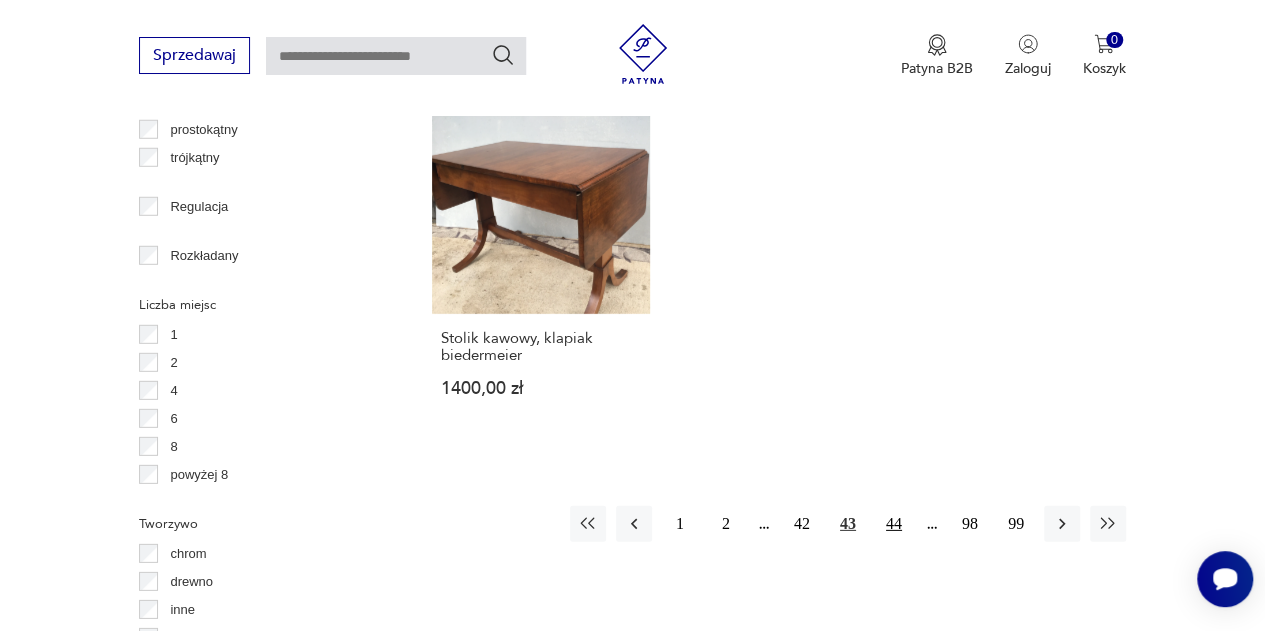 click on "44" at bounding box center [894, 524] 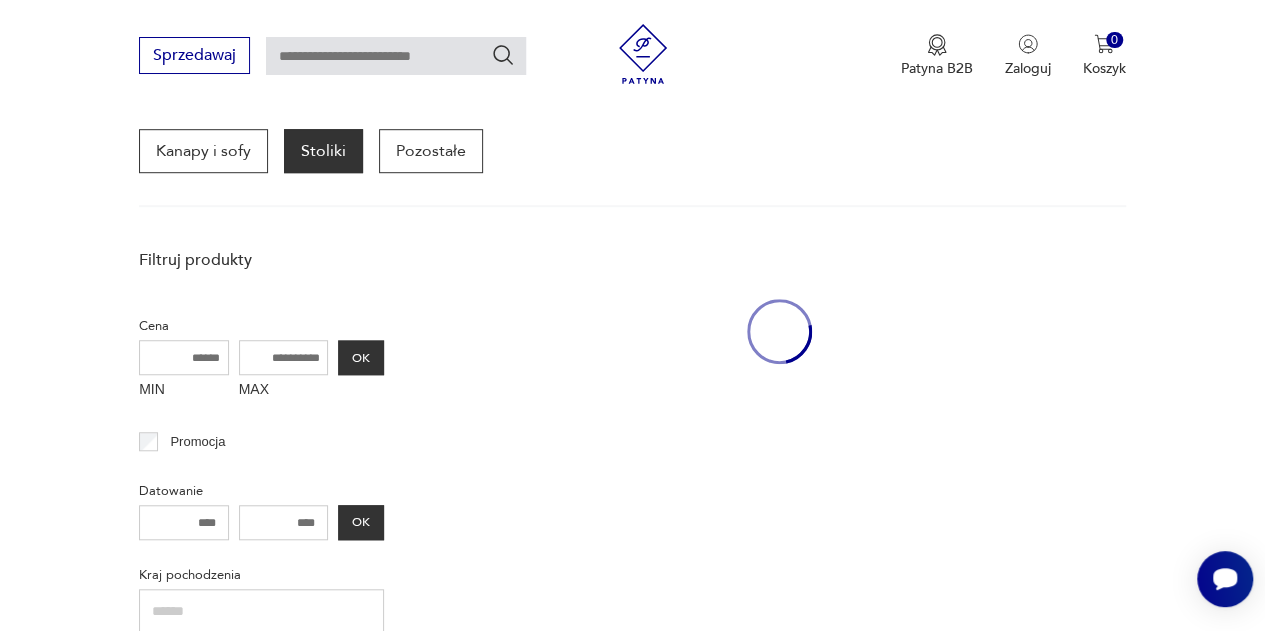 scroll, scrollTop: 530, scrollLeft: 0, axis: vertical 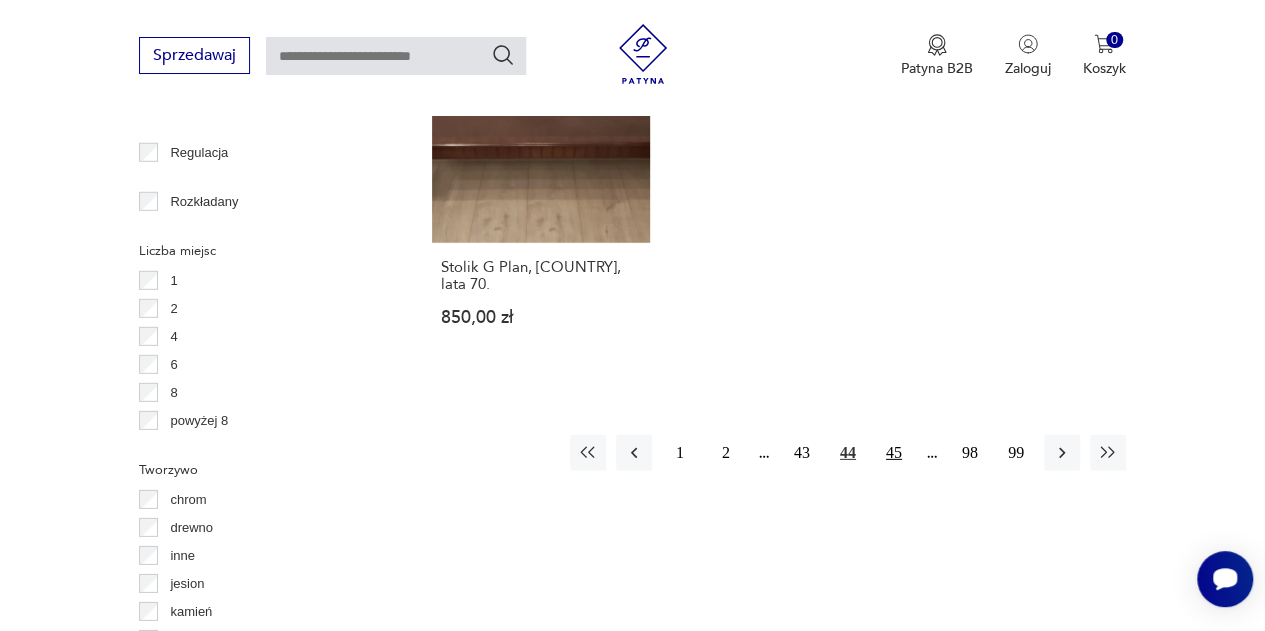 click on "45" at bounding box center [894, 453] 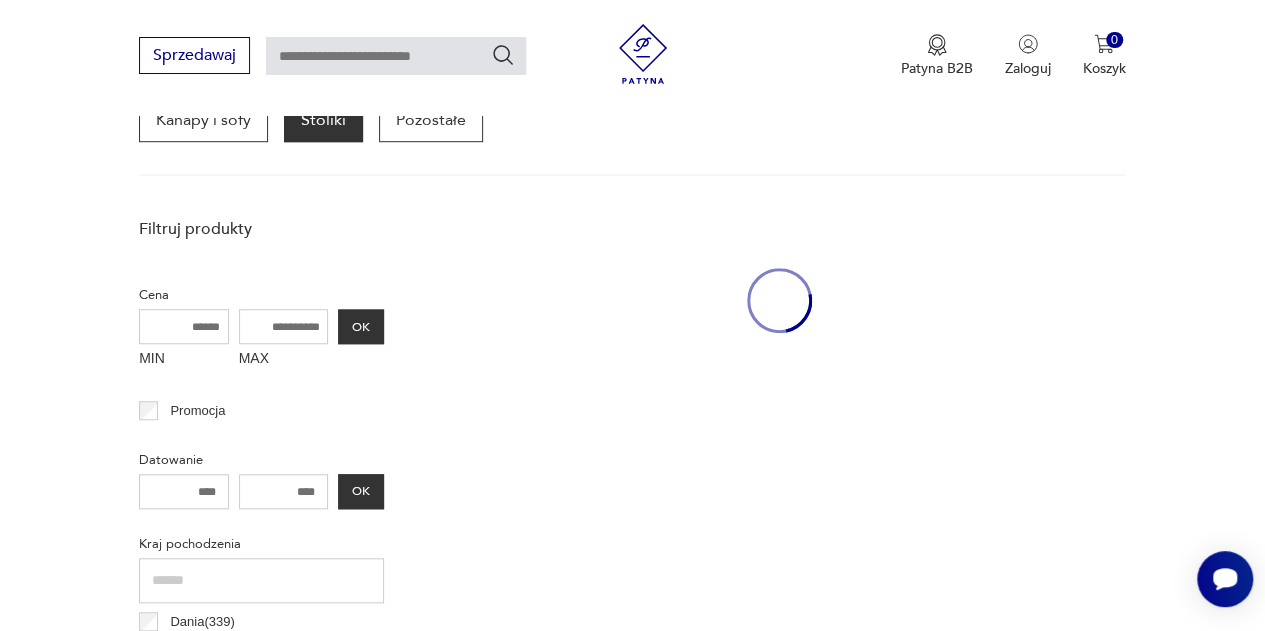 scroll, scrollTop: 530, scrollLeft: 0, axis: vertical 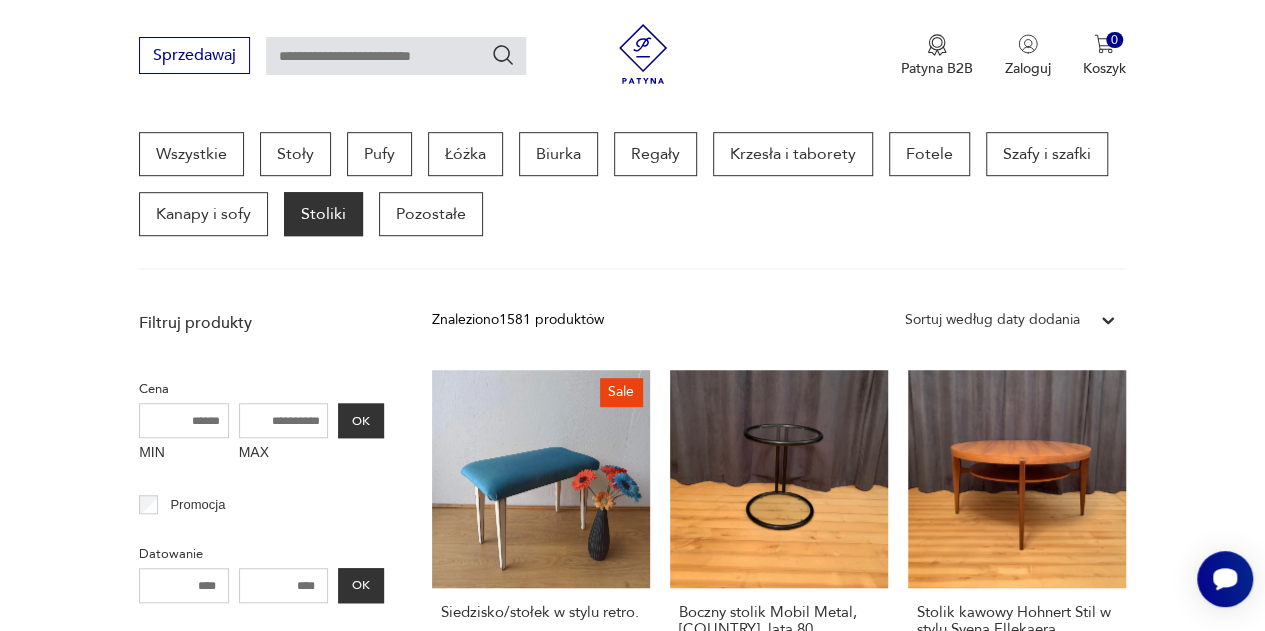 click on "Sale Siedzisko/stołek w stylu retro. 130,00 zł 140,00 zł Boczny stolik Mobil Metal, [COUNTRY], lata 80. 1150,00 zł Stolik kawowy Hohnert Stil w stylu Svena Ellekaera, [COUNTRY], lata 60. 4750,00 zł Stolik kawowy Golden Square, Vereinigte Werkstätten, [COUNTRY], lata 60. 2200,00 zł Stolik Art Deco, lata 40. 600,00 zł Okrągły stół rozkładany, lata 60. 1650,00 zł Okrągły stół rozkładany, Kitifa Tisch, [COUNTRY], lata 60. 1800,00 zł Stół rozkładany, proj. V. Wilkins, G-Plan, [COUNTRY], lata 60. 3300,00 zł Mobilny boczny stolik z gazetnikiem, [COUNTRY], lata 60. 490,00 zł Hollywood Regency, stolik kawowy, [COUNTRY], lata 70. 3000,00 zł Kwietnik Rockabilly, lata 60. 240,00 zł Stół z czterema krzesłami, [COUNTRY], lata 60./70. 1000,00 zł Zabytkowy stół. 4500,00 zł Sale Stolik kawowy, [COUNTRY], lata 70. 595,20 zł 744,00 zł Stół zabytkowy. 4900,00 zł Stolik kawowy Rockabilly, lata 60. 1490,00 zł" at bounding box center (779, 1523) 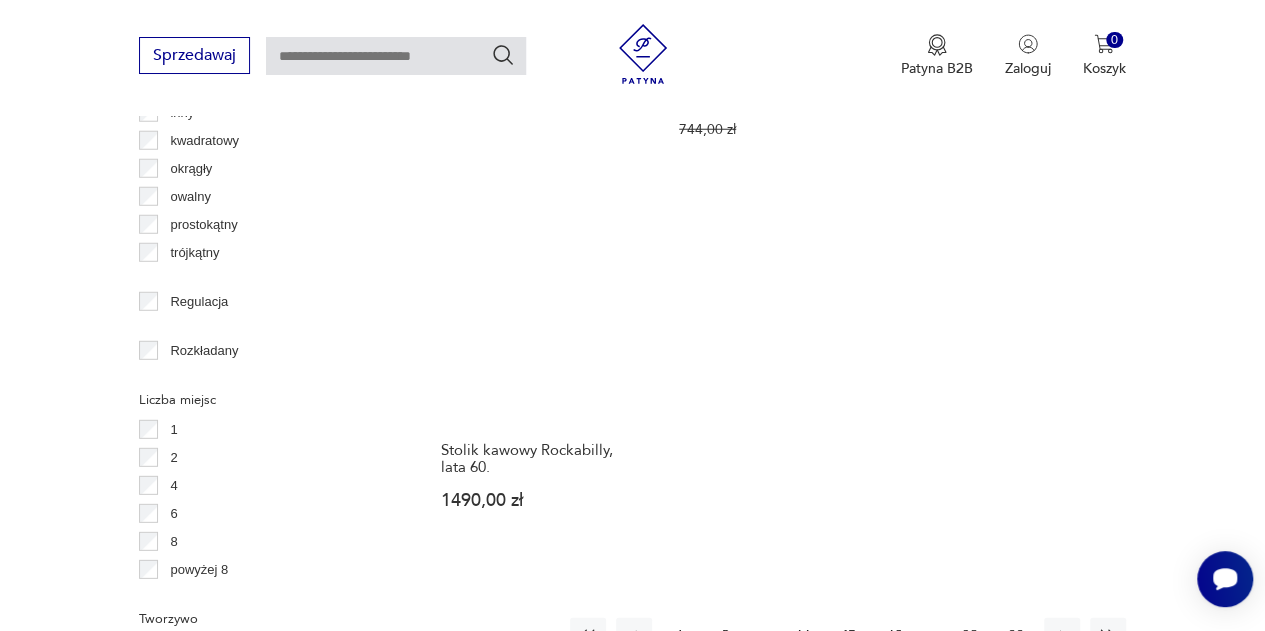 scroll, scrollTop: 2664, scrollLeft: 0, axis: vertical 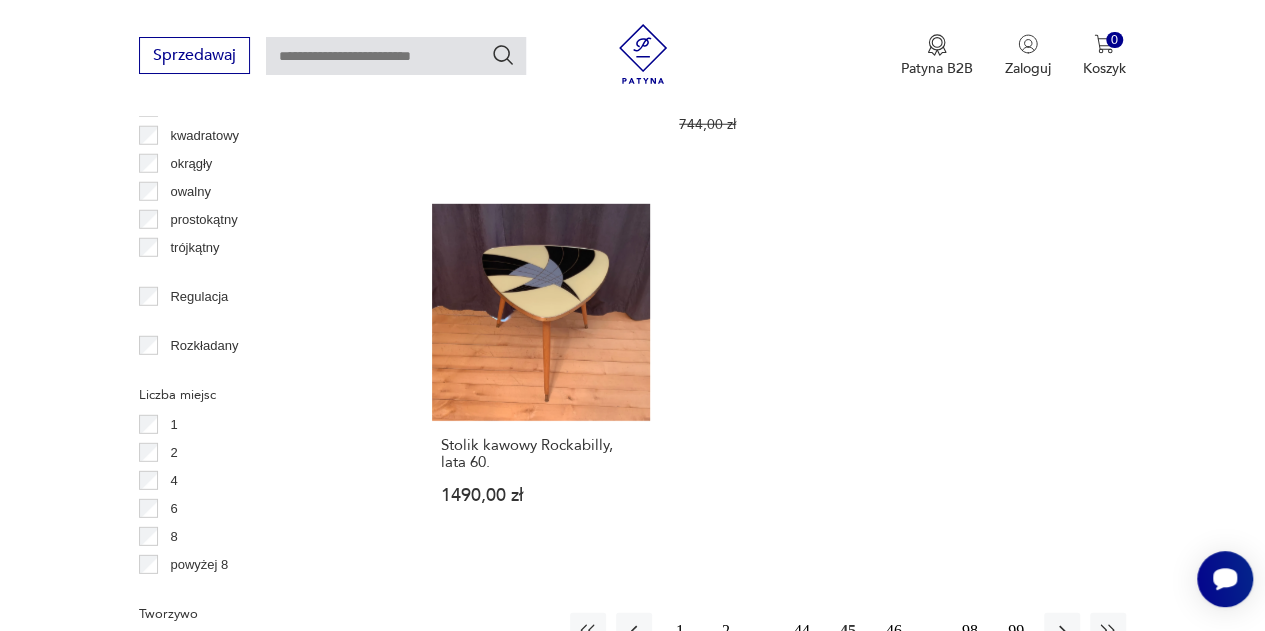 click on "46" at bounding box center [894, 631] 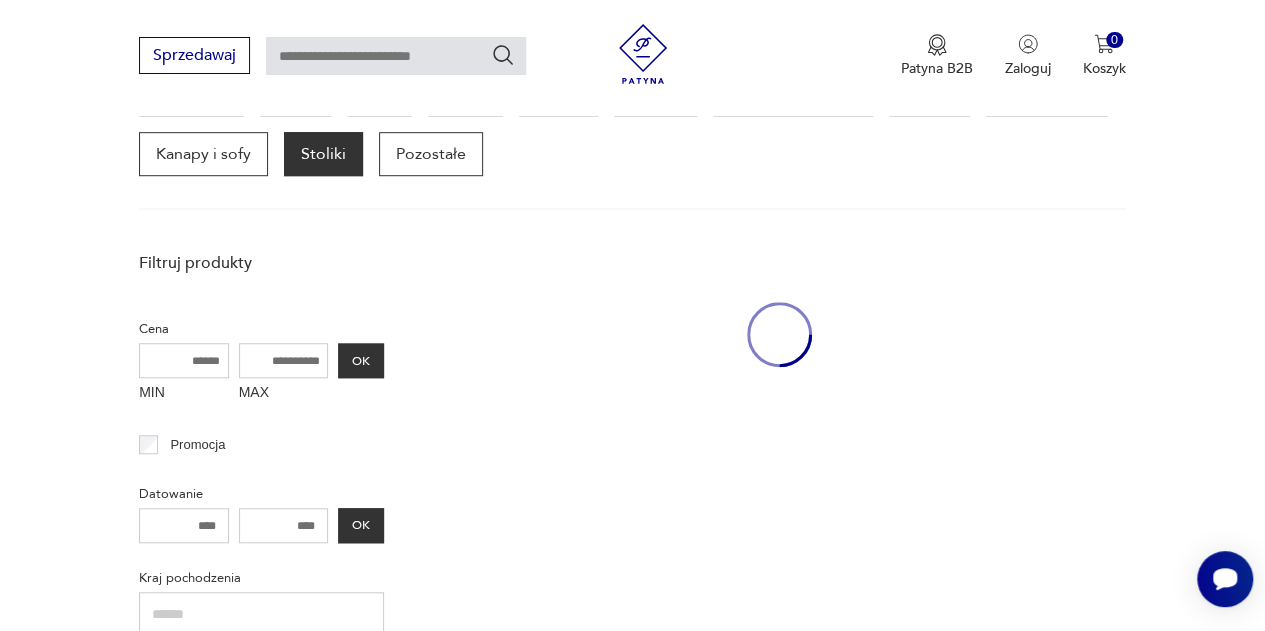 scroll, scrollTop: 530, scrollLeft: 0, axis: vertical 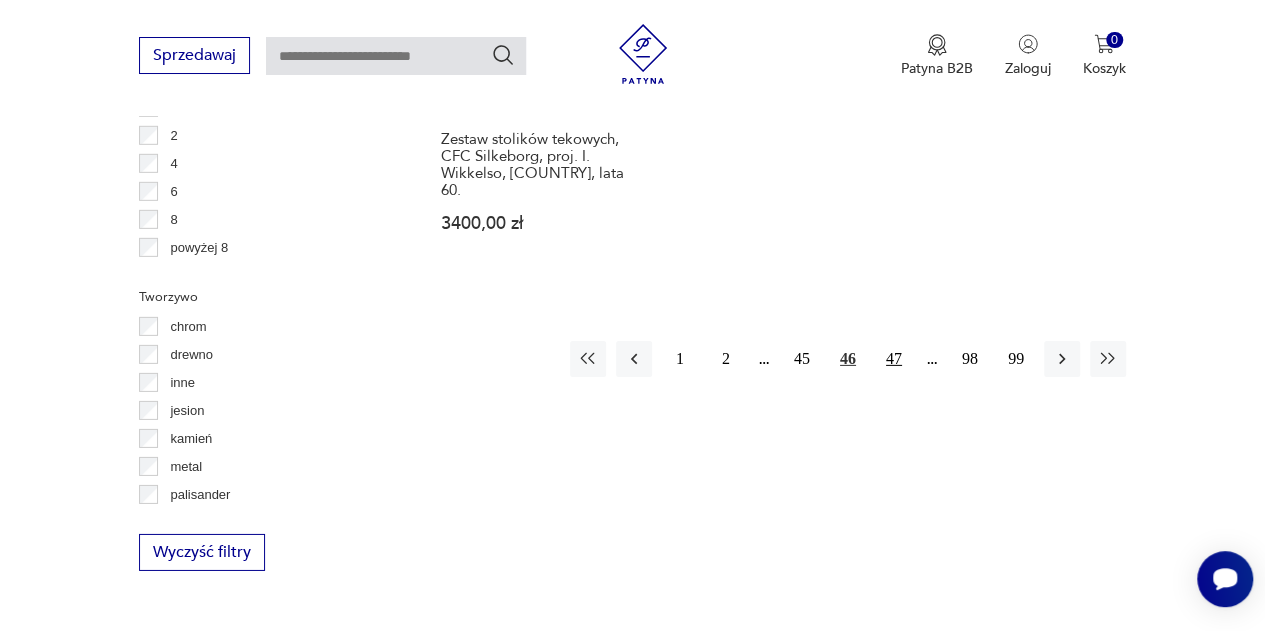 click on "47" at bounding box center [894, 359] 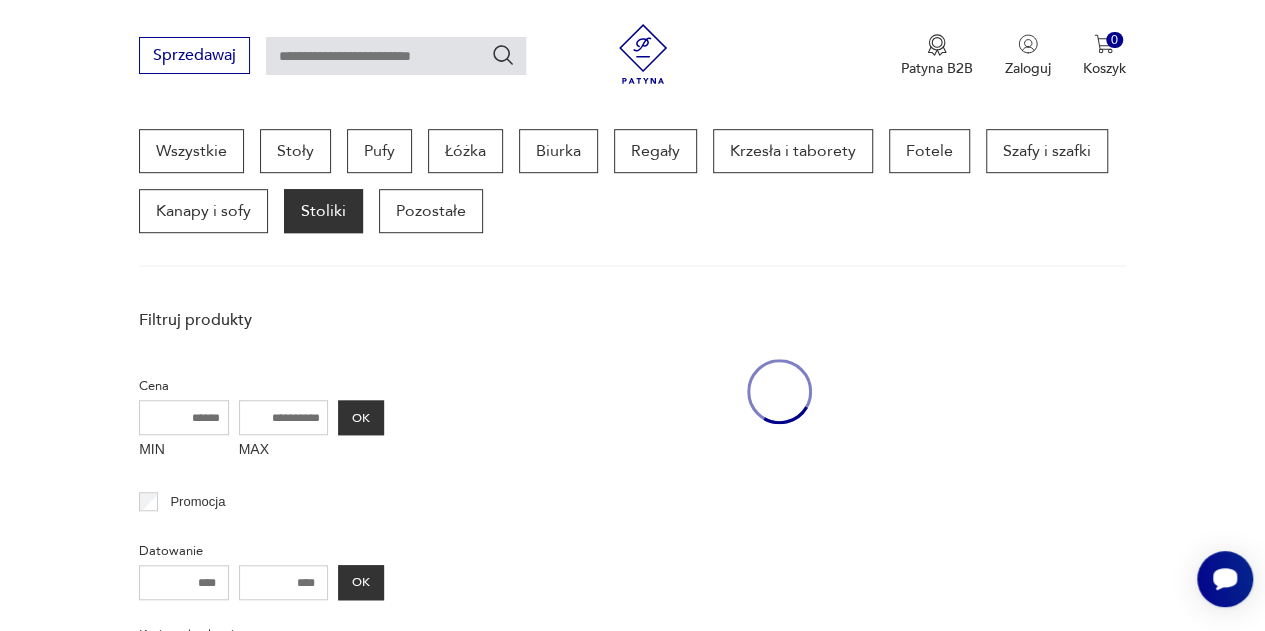scroll, scrollTop: 530, scrollLeft: 0, axis: vertical 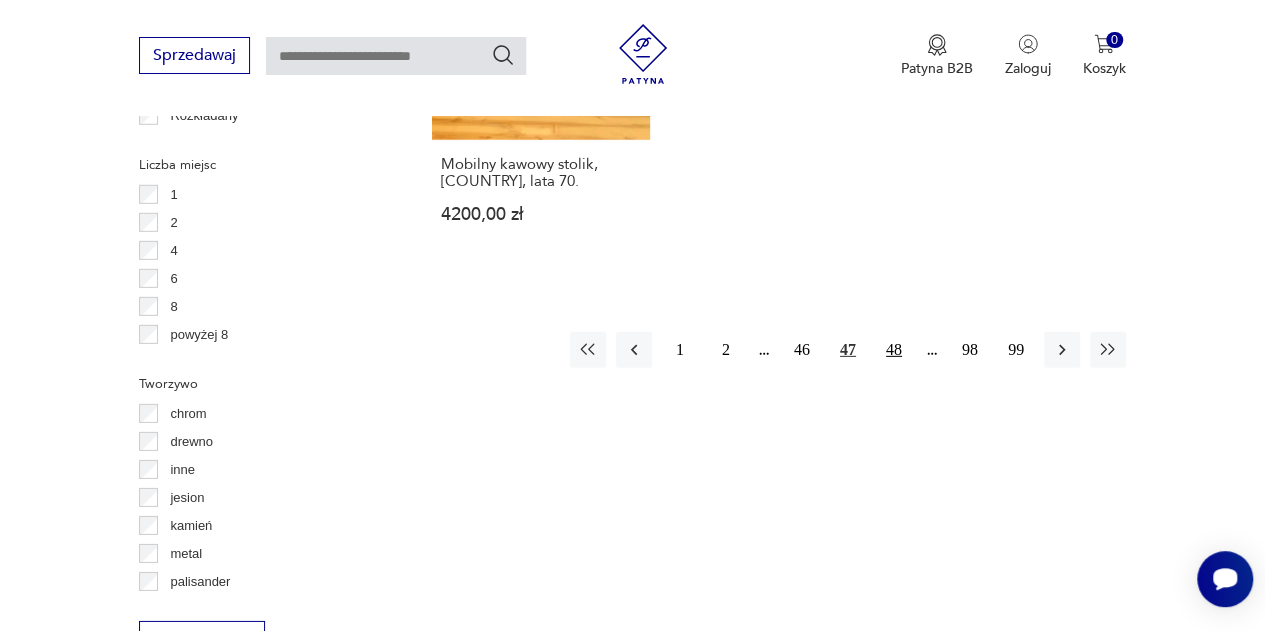 click on "48" at bounding box center [894, 350] 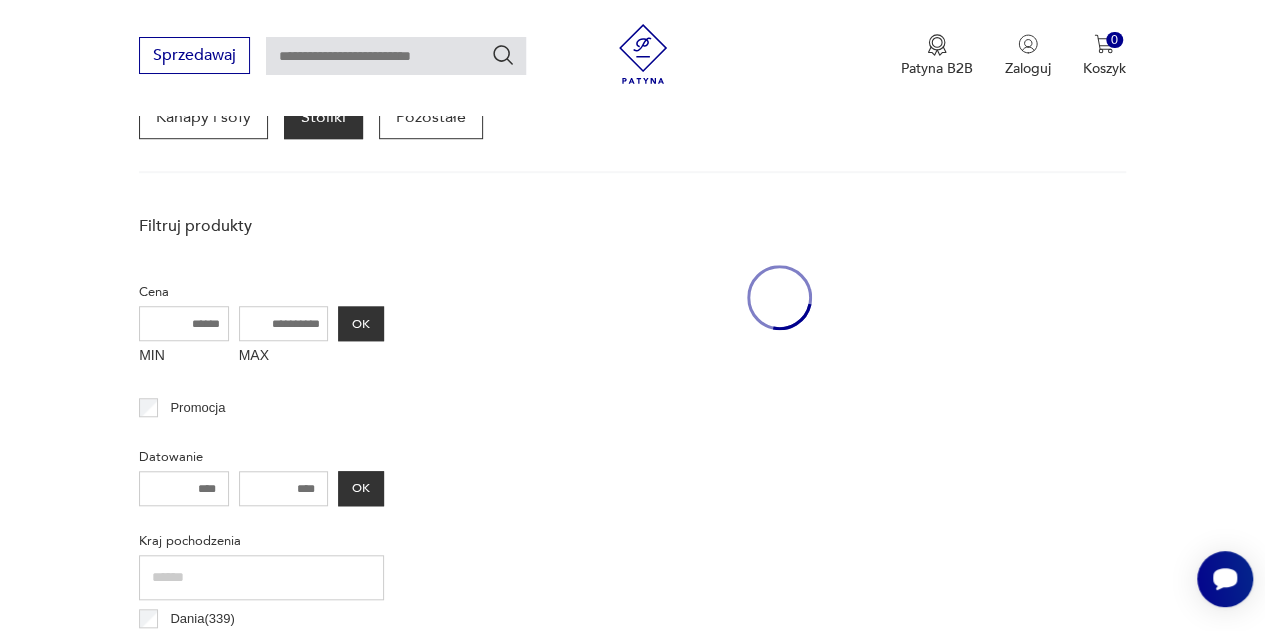 scroll, scrollTop: 530, scrollLeft: 0, axis: vertical 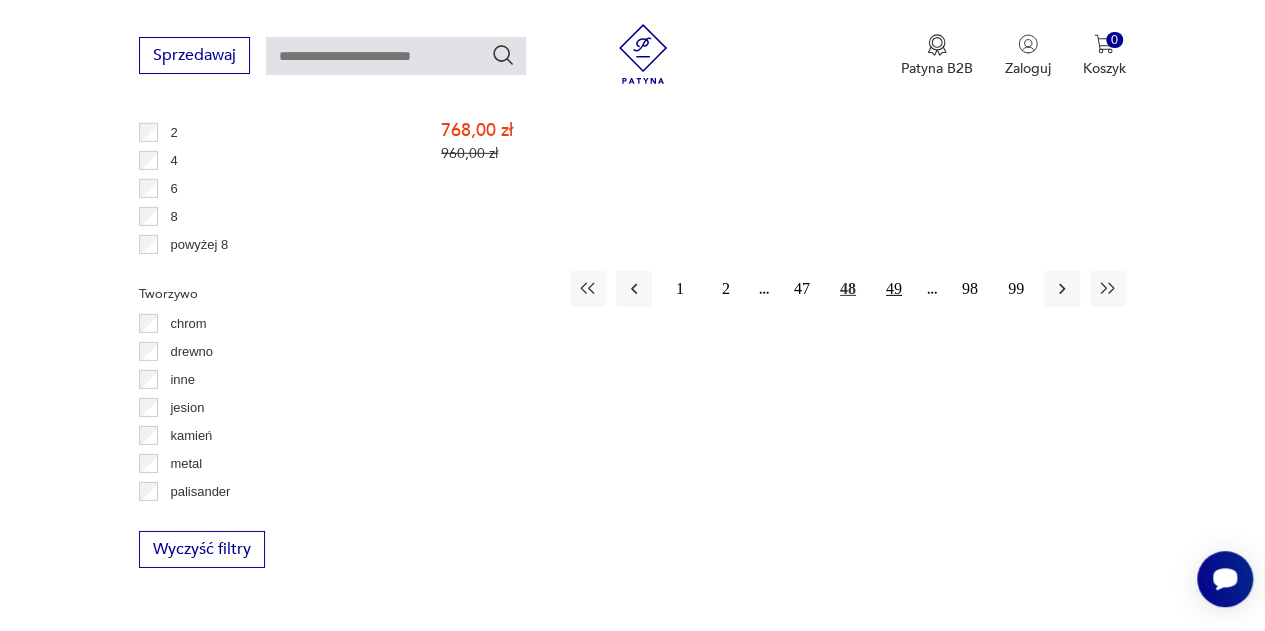 click on "49" at bounding box center [894, 289] 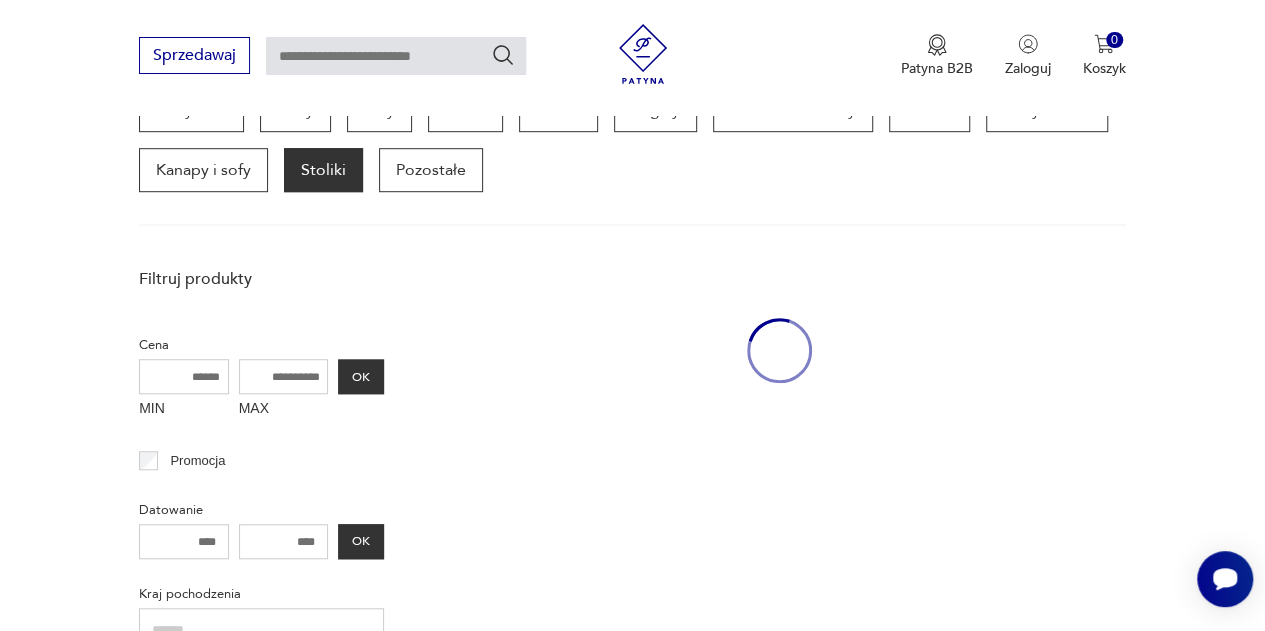 scroll, scrollTop: 530, scrollLeft: 0, axis: vertical 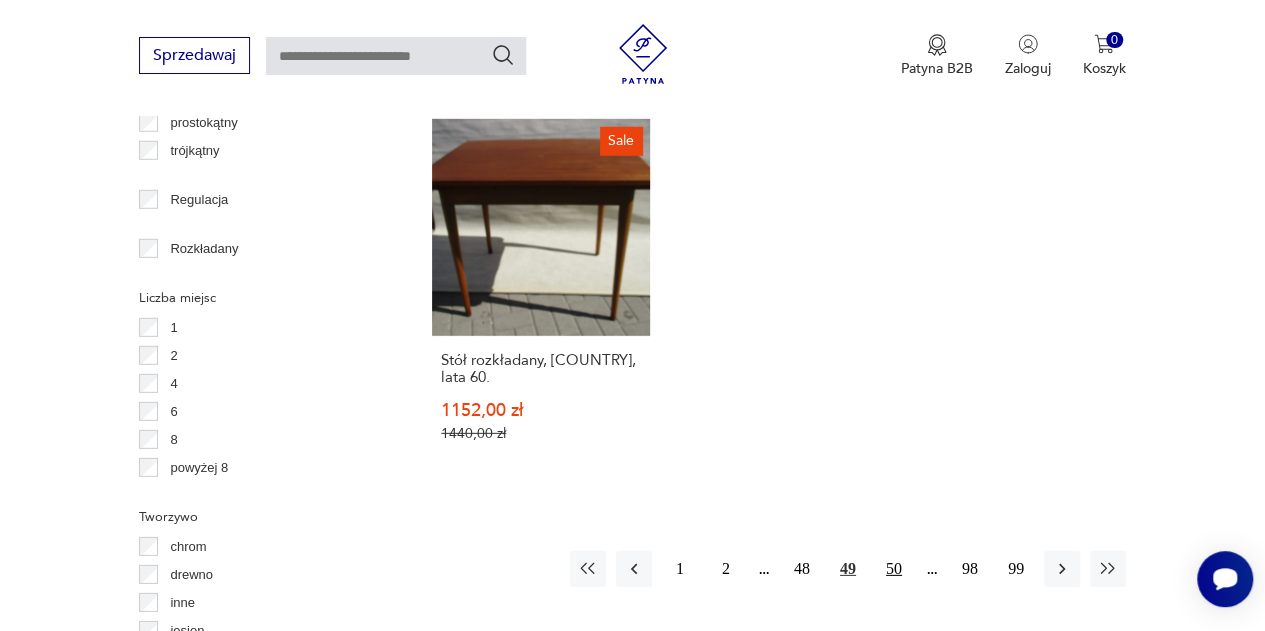 click on "50" at bounding box center [894, 569] 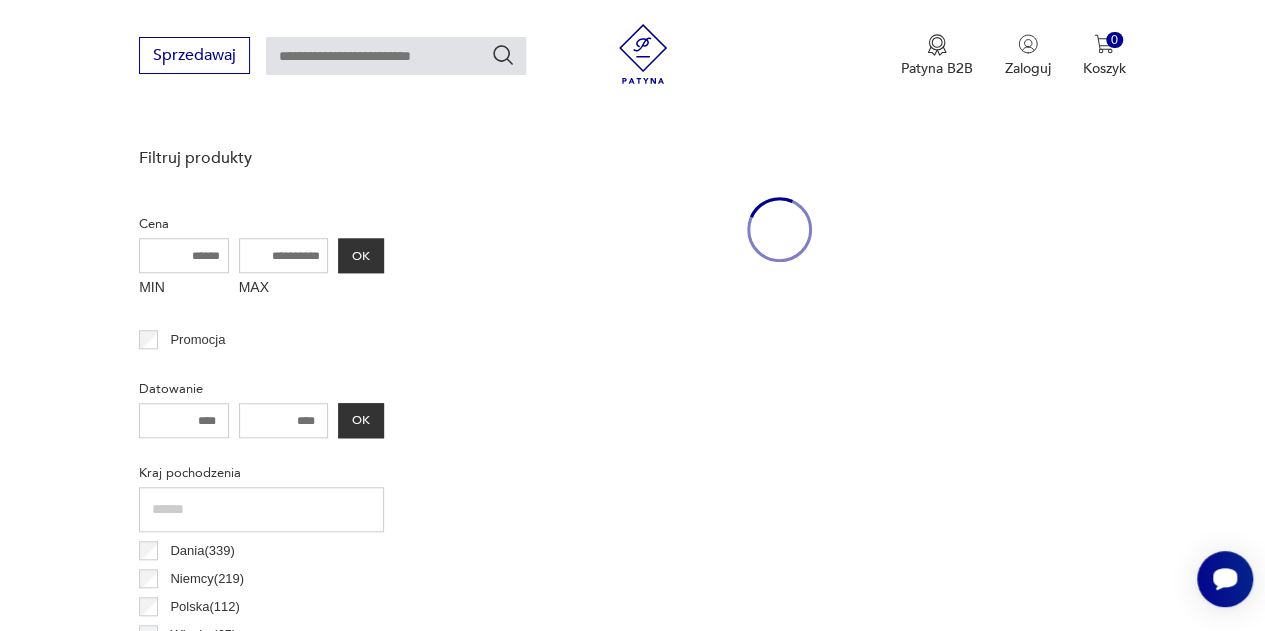 scroll, scrollTop: 530, scrollLeft: 0, axis: vertical 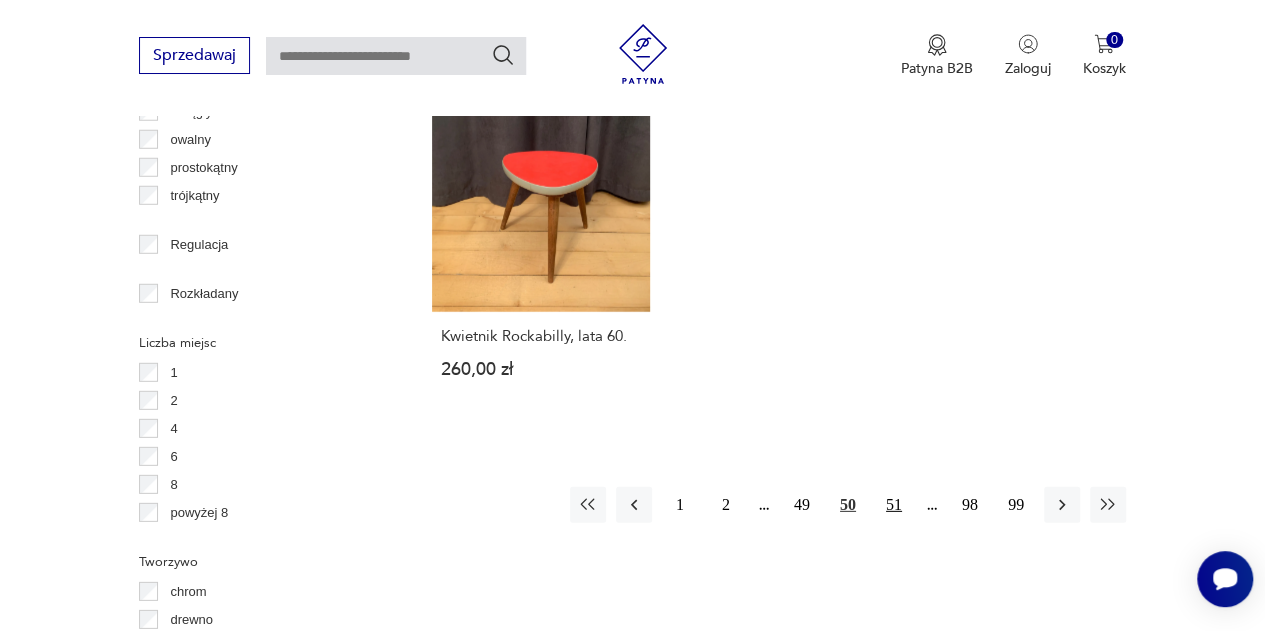 click on "51" at bounding box center [894, 505] 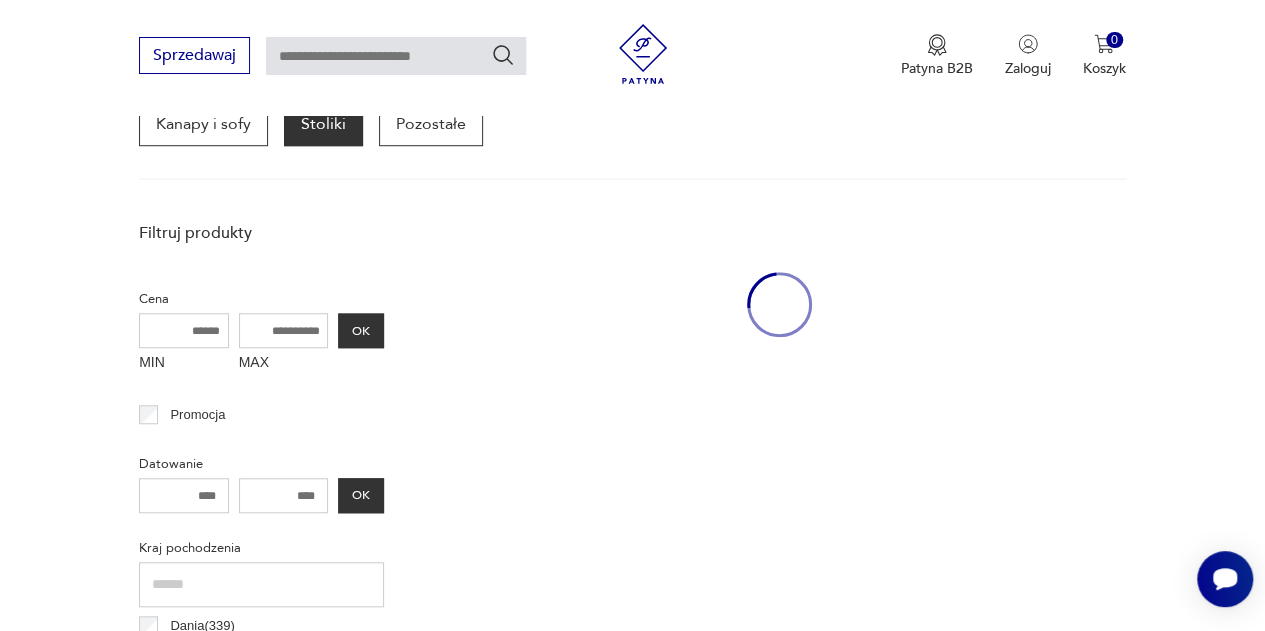 scroll, scrollTop: 530, scrollLeft: 0, axis: vertical 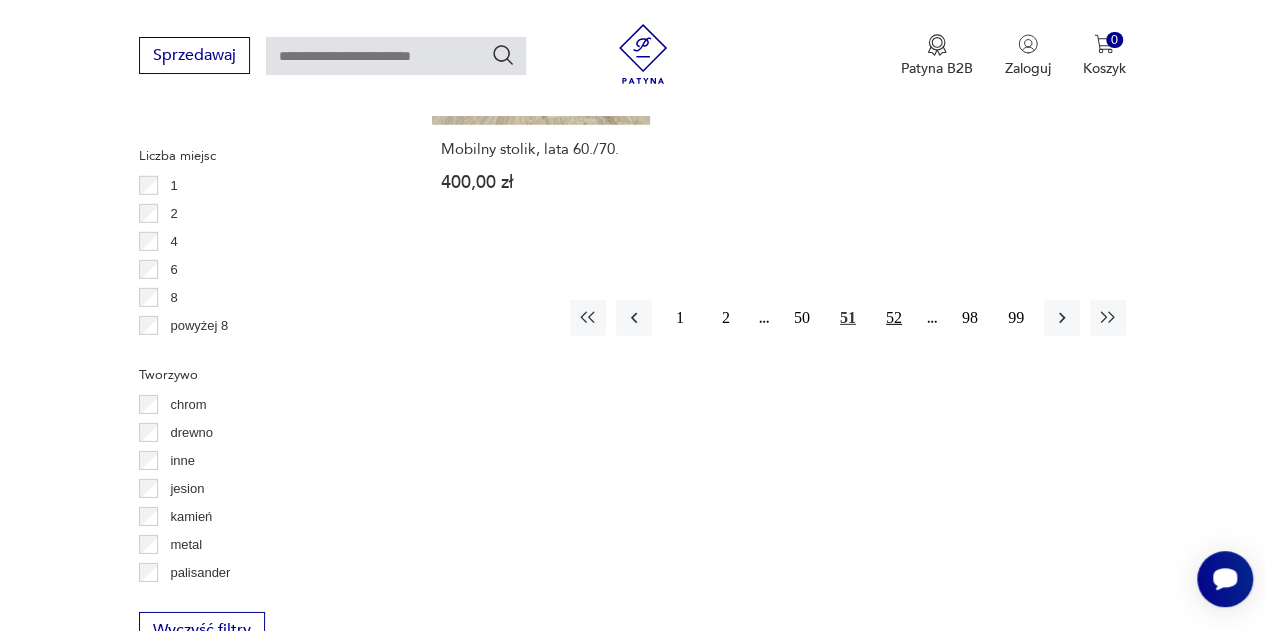click on "52" at bounding box center (894, 318) 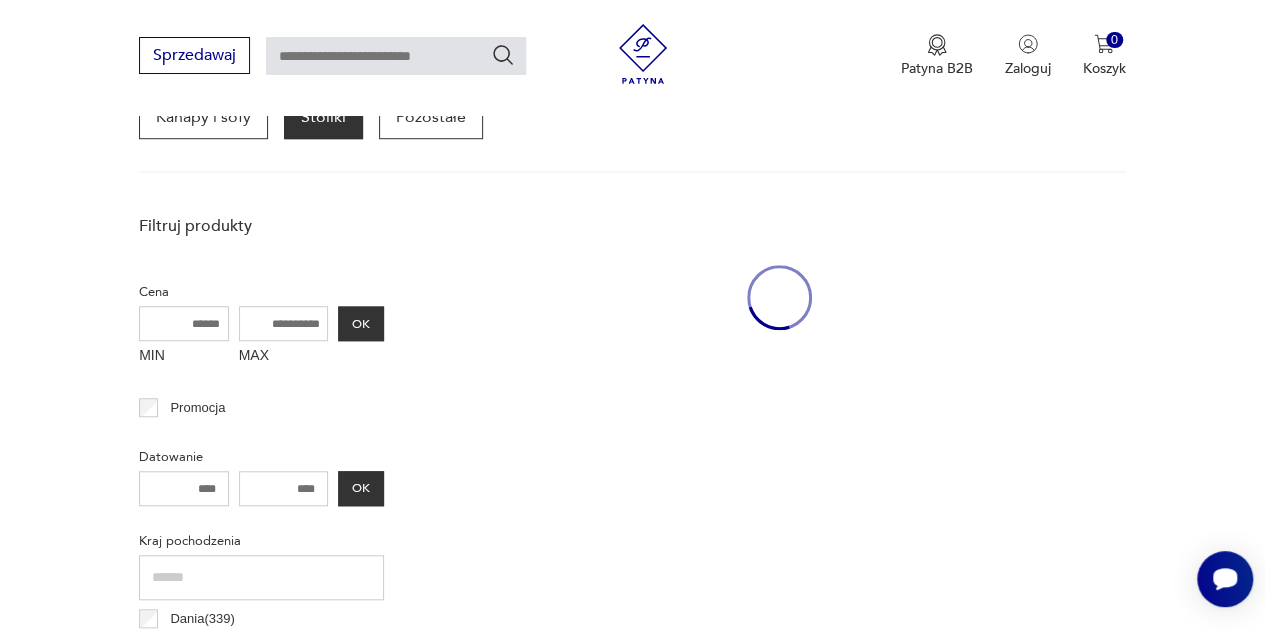 scroll, scrollTop: 530, scrollLeft: 0, axis: vertical 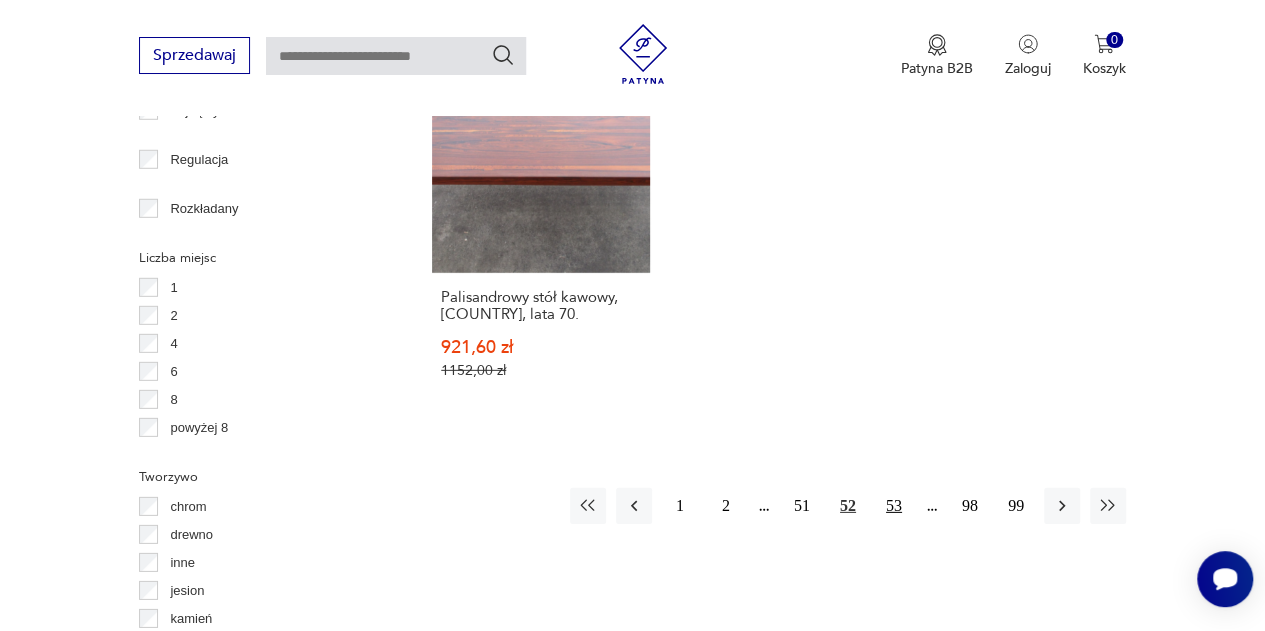 click on "53" at bounding box center (894, 506) 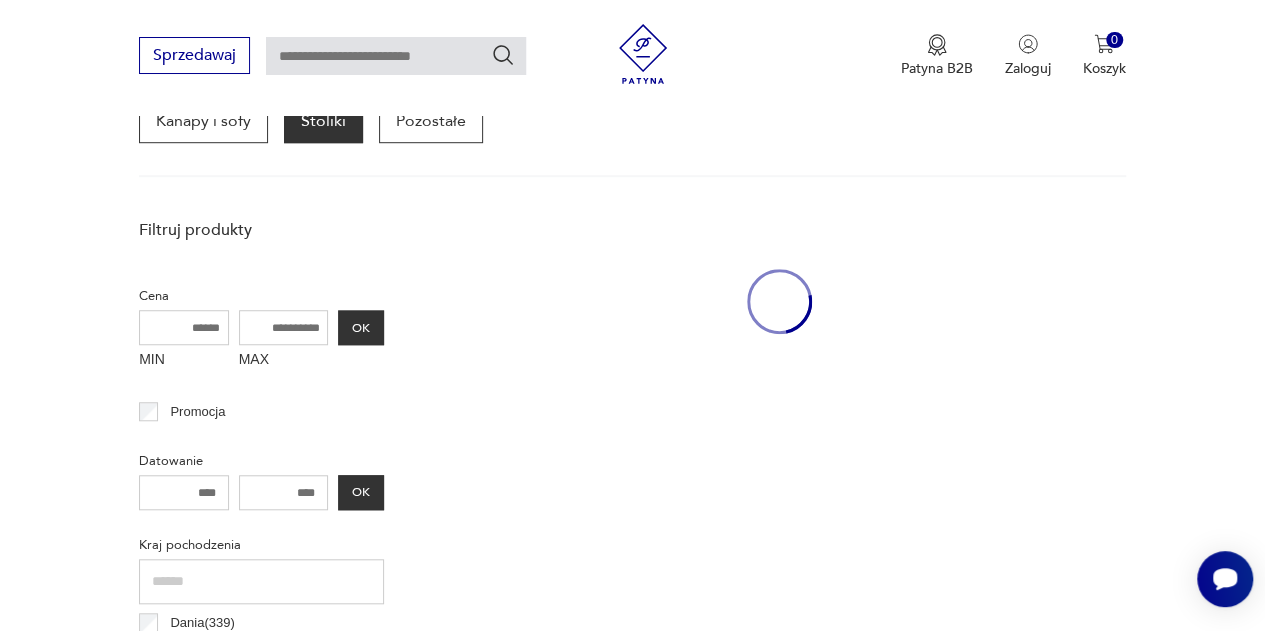 scroll, scrollTop: 530, scrollLeft: 0, axis: vertical 